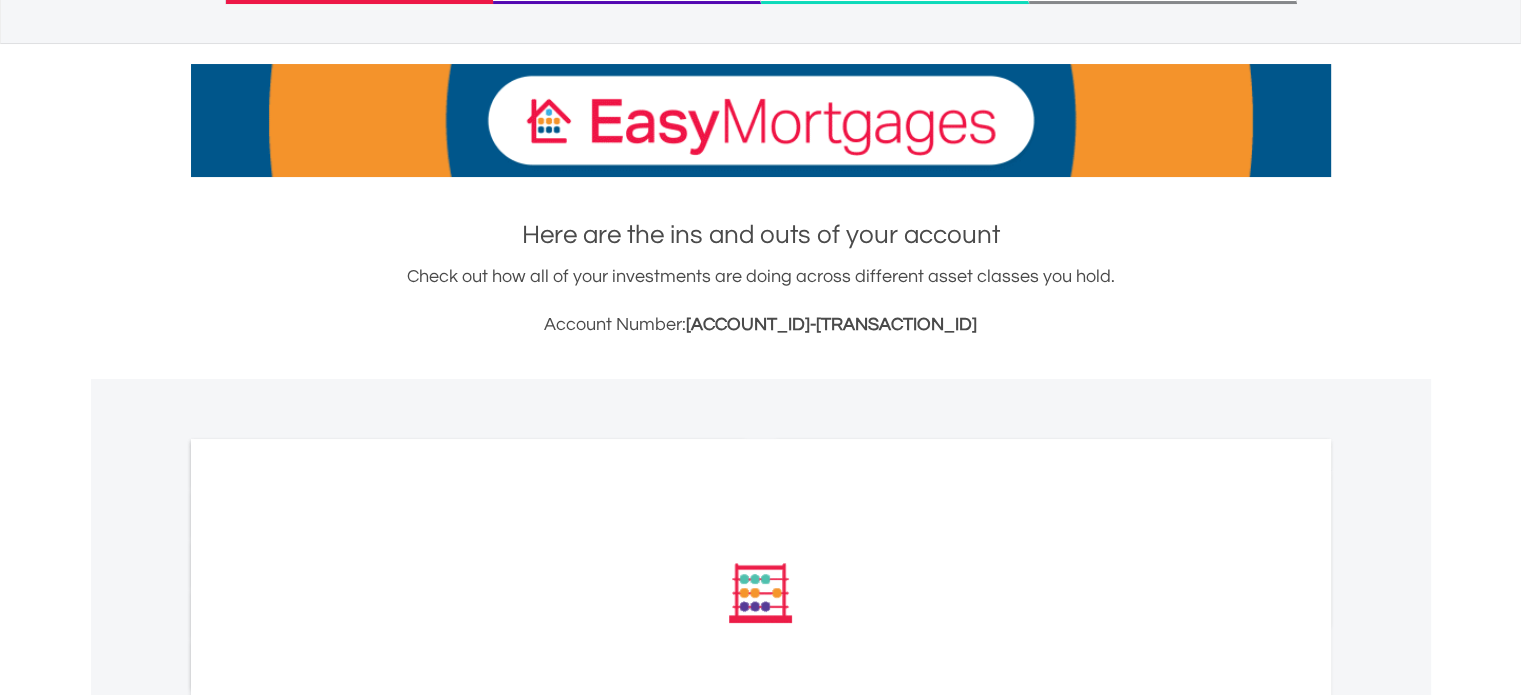 scroll, scrollTop: 269, scrollLeft: 0, axis: vertical 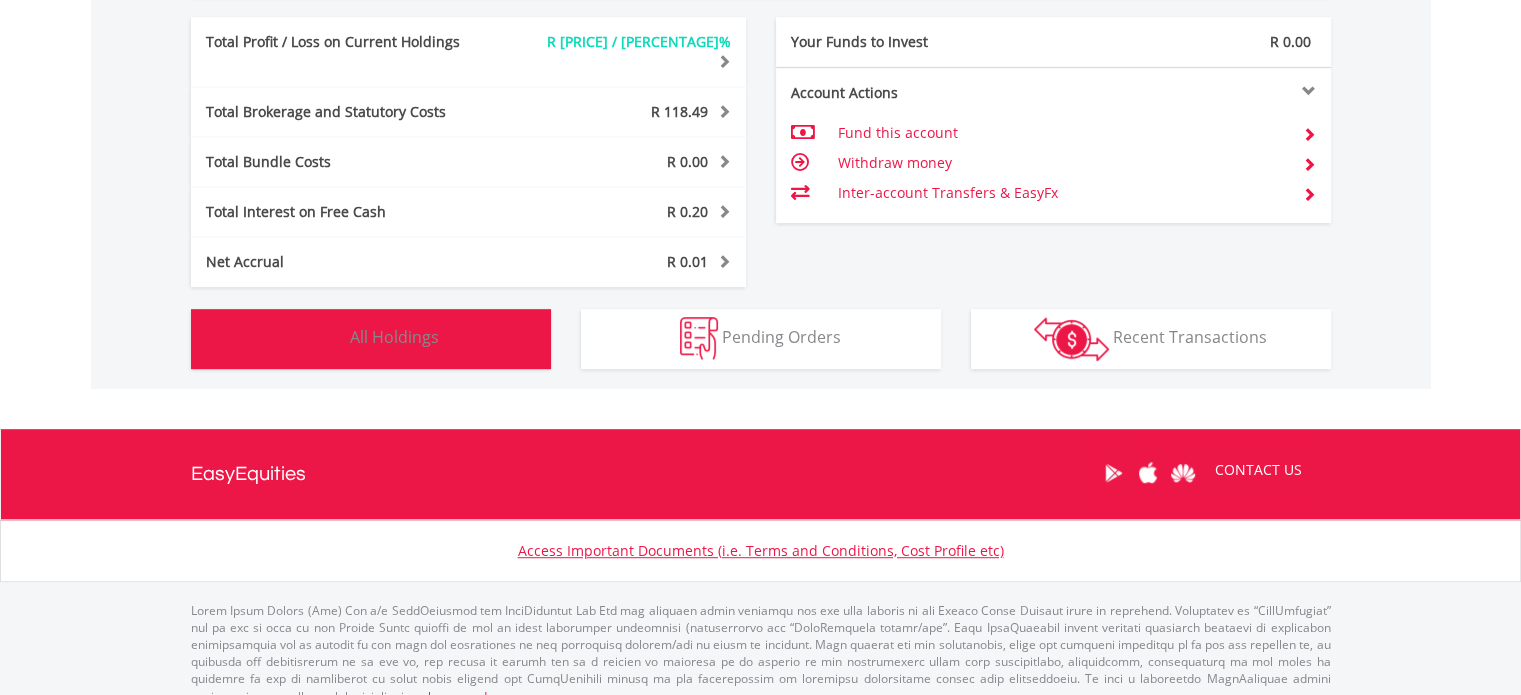 click on "Holdings
All Holdings" at bounding box center [371, 339] 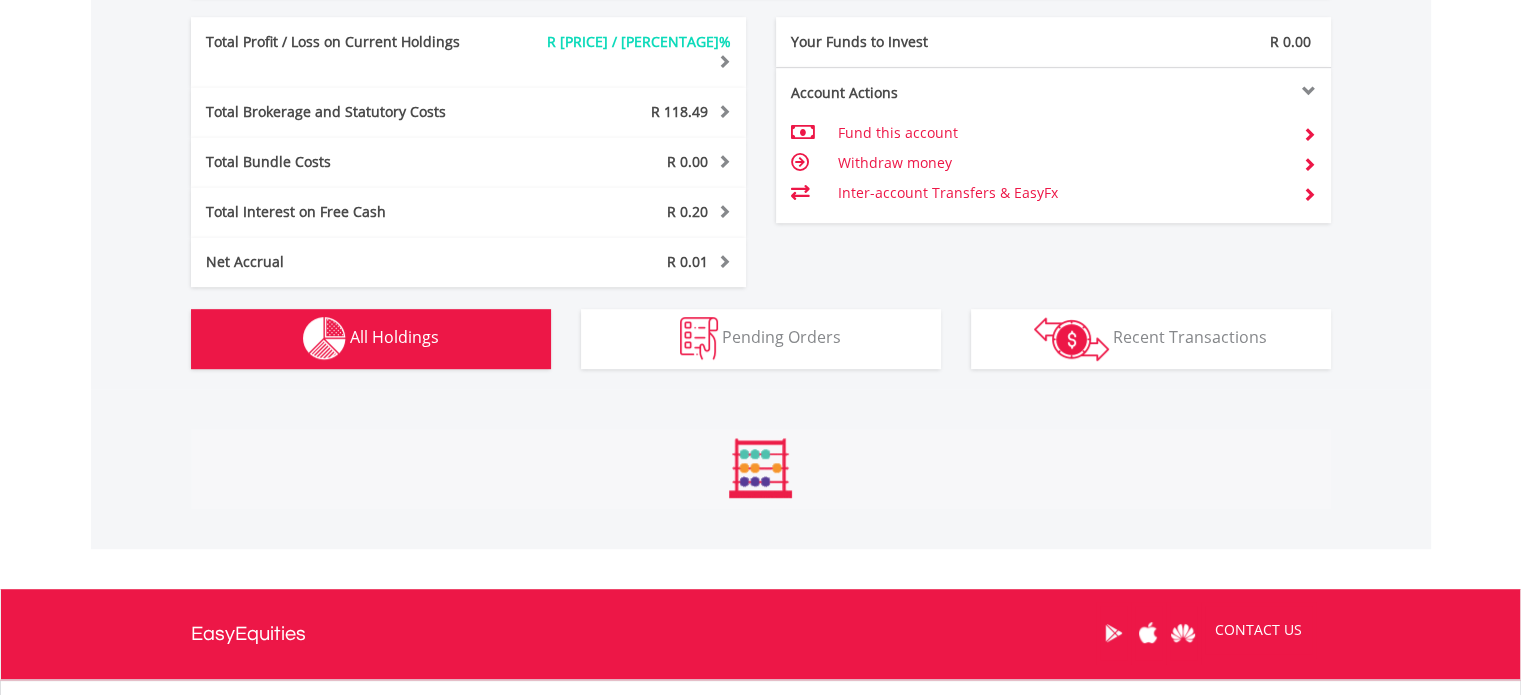 scroll, scrollTop: 1481, scrollLeft: 0, axis: vertical 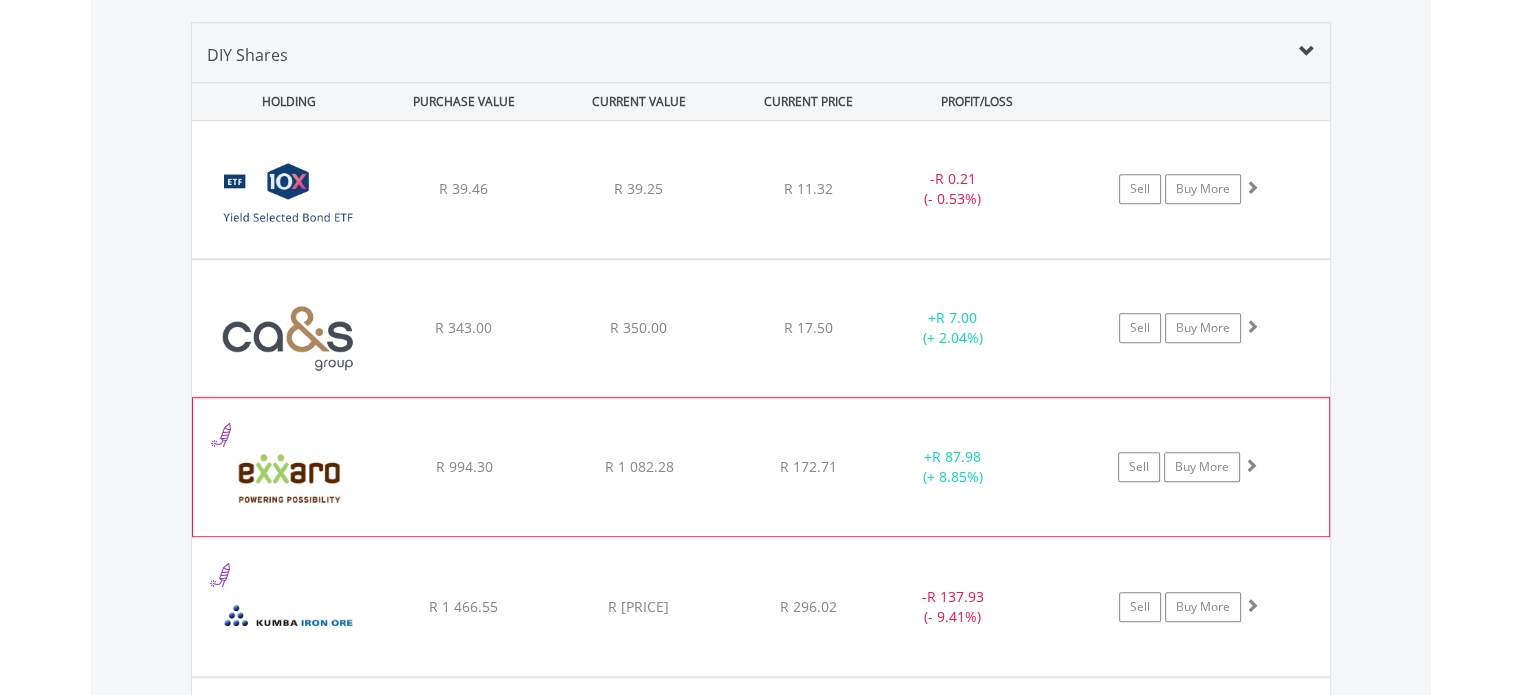 type 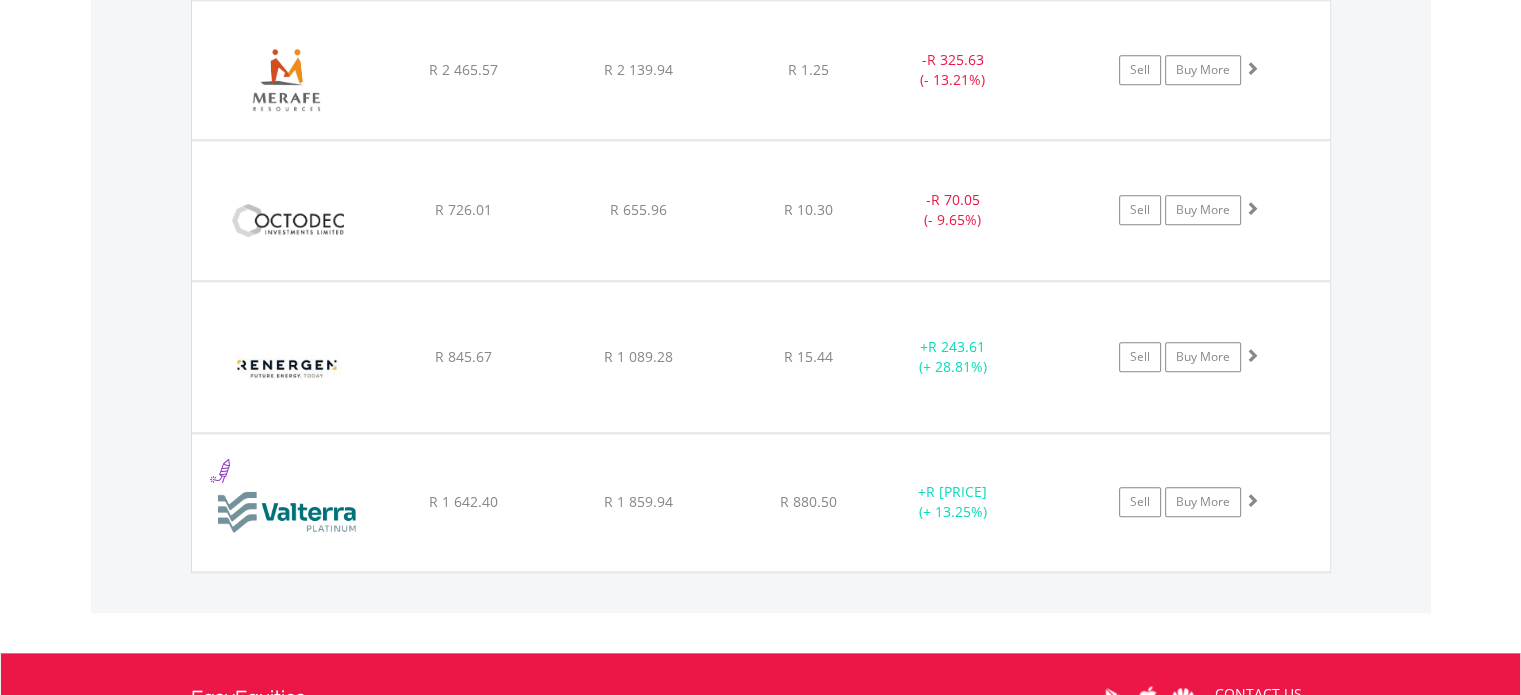 scroll, scrollTop: 2161, scrollLeft: 0, axis: vertical 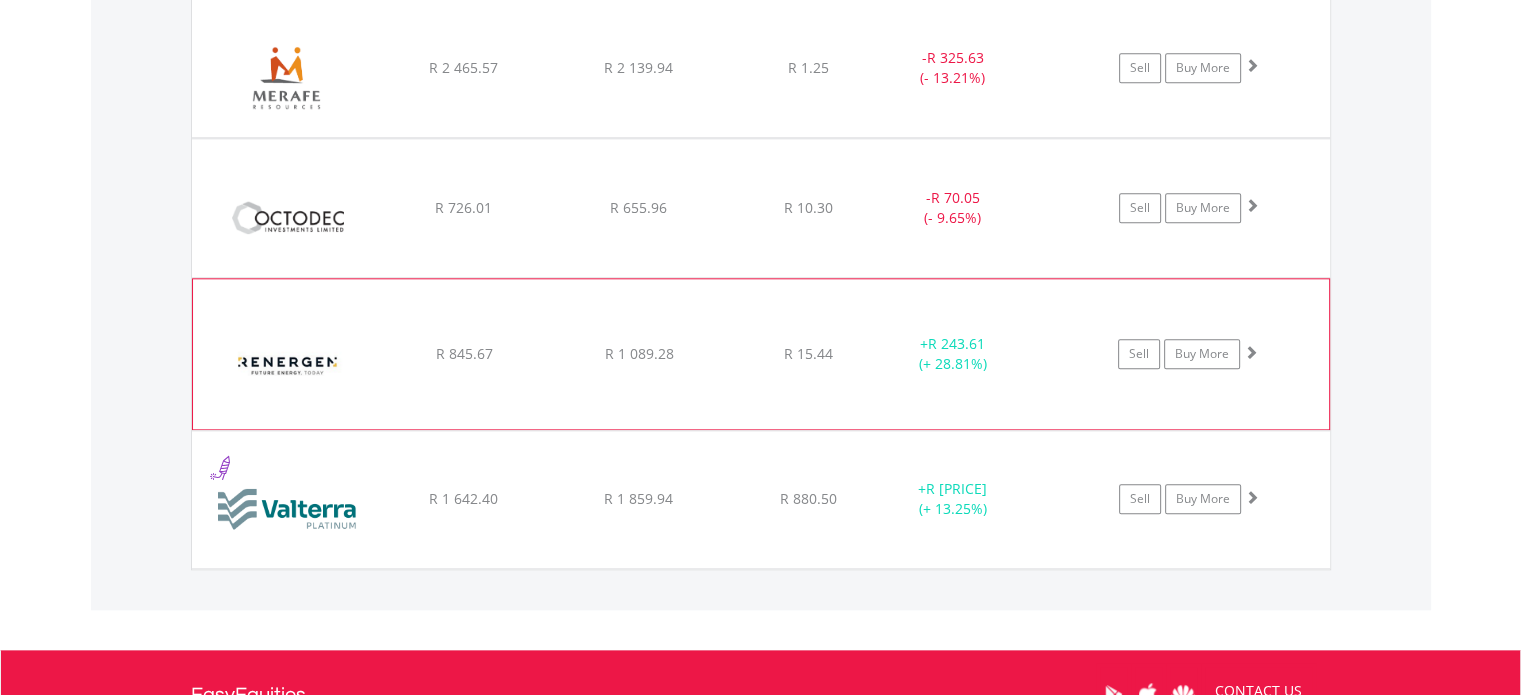 click on "R 15.44" at bounding box center [808, -491] 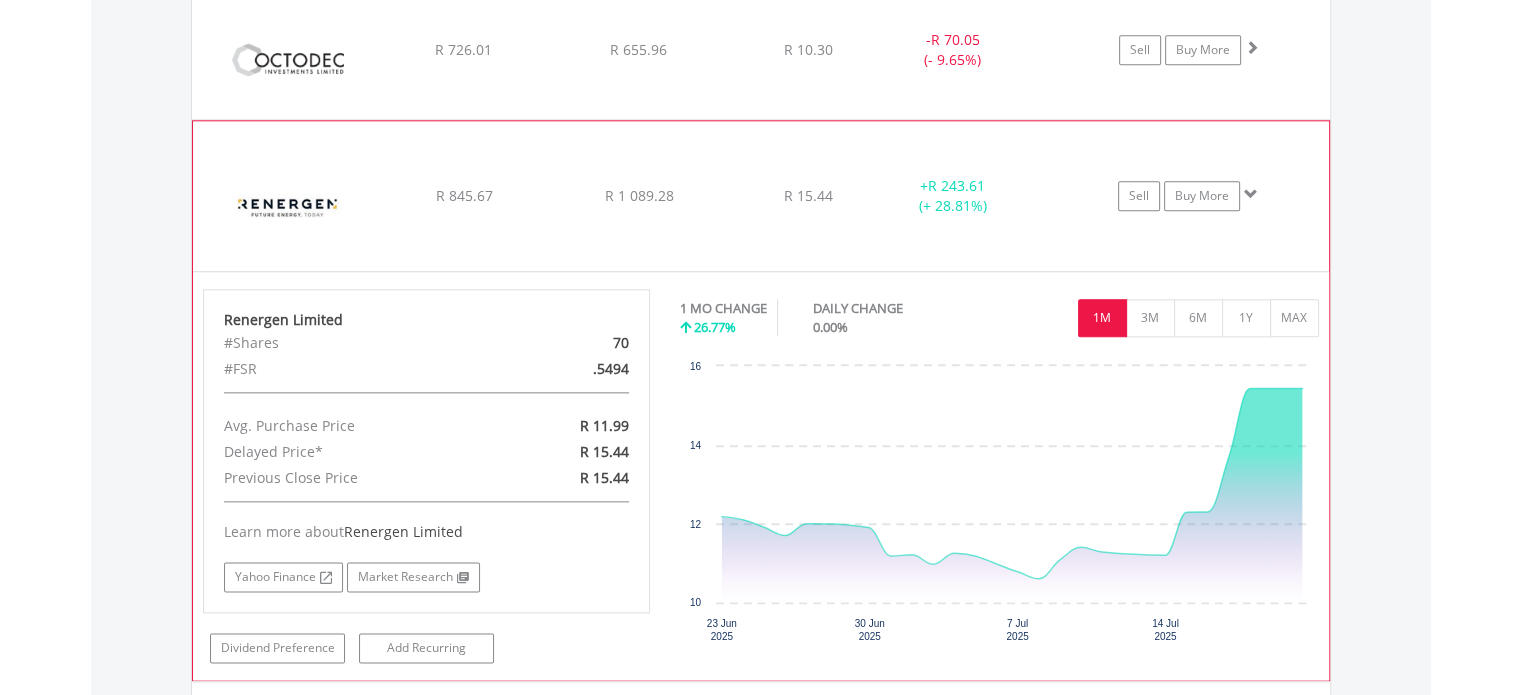 scroll, scrollTop: 2321, scrollLeft: 0, axis: vertical 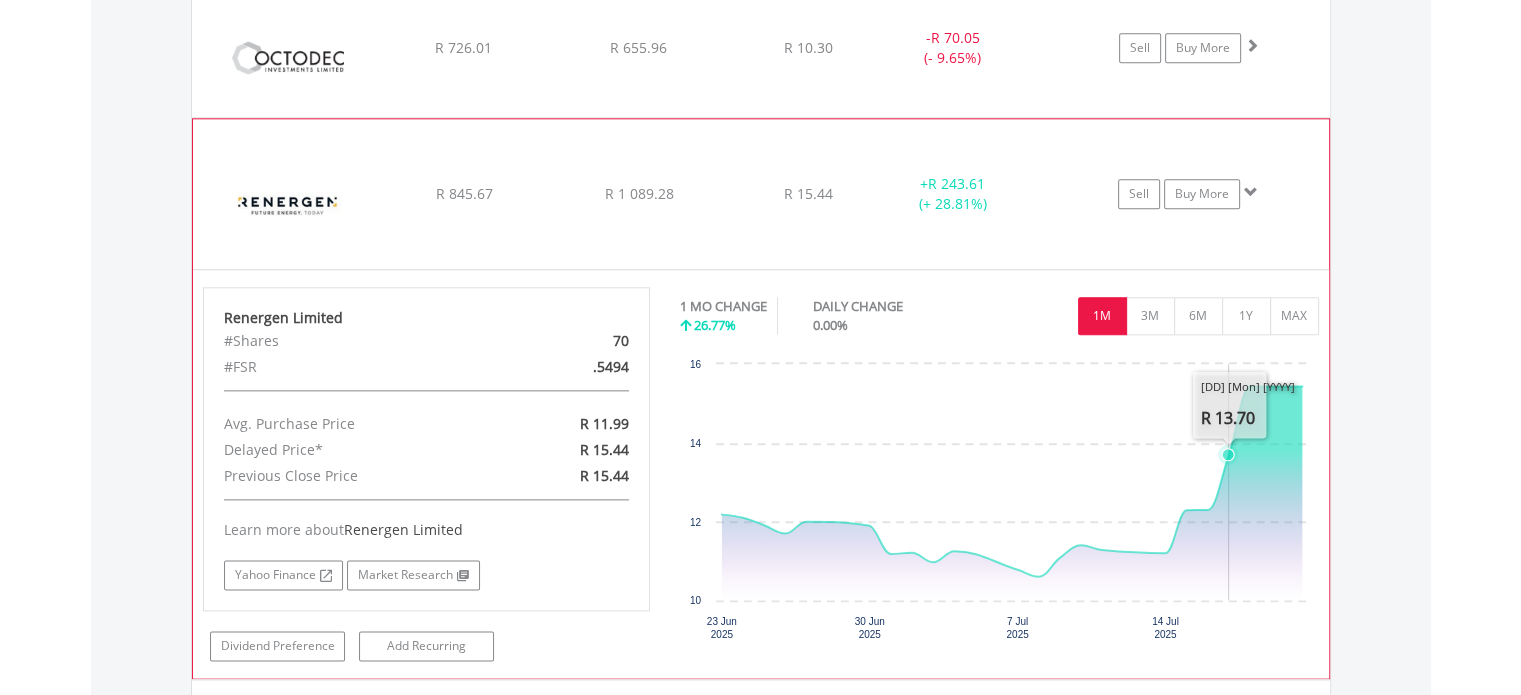 click 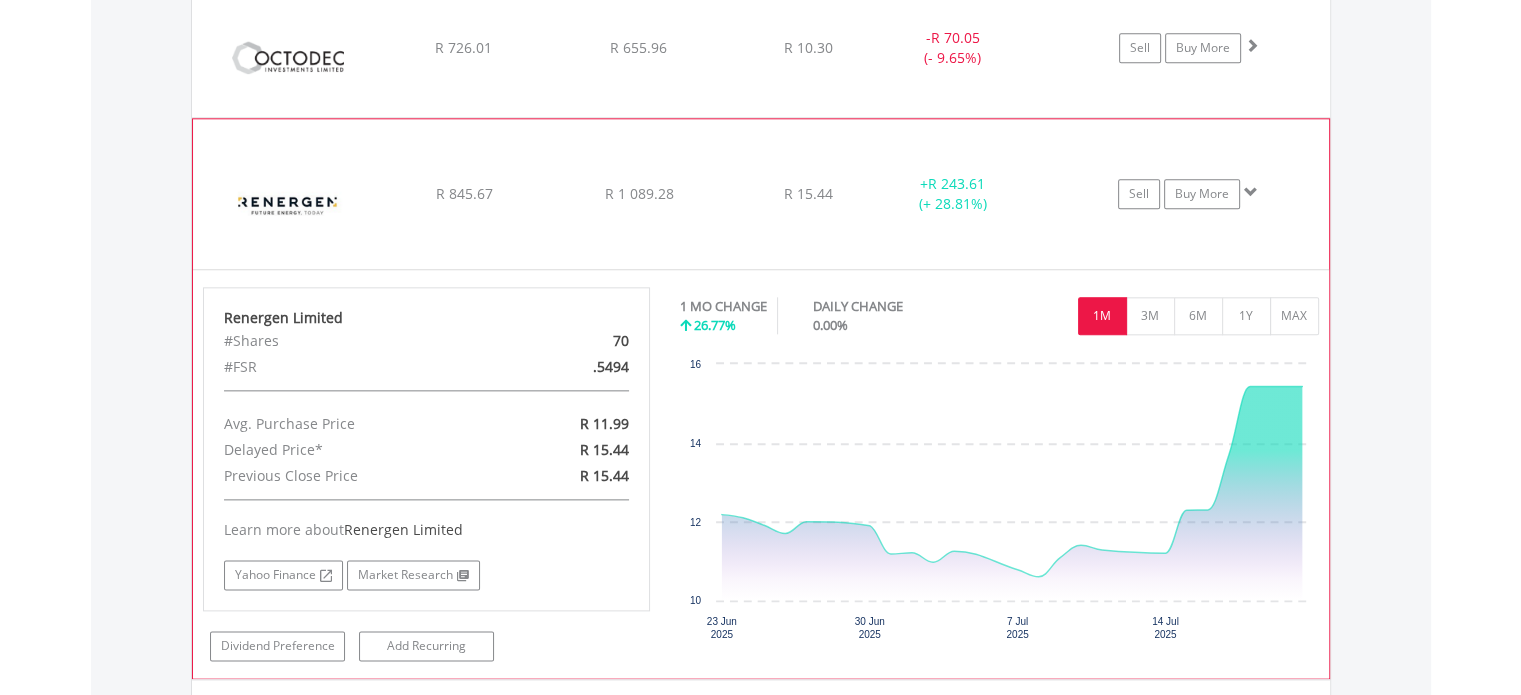 click on "﻿
Renergen Limited
R 845.67
R 1 089.28
R 15.44
+  R 243.61 (+ 28.81%)
Sell
Buy More" at bounding box center [761, -651] 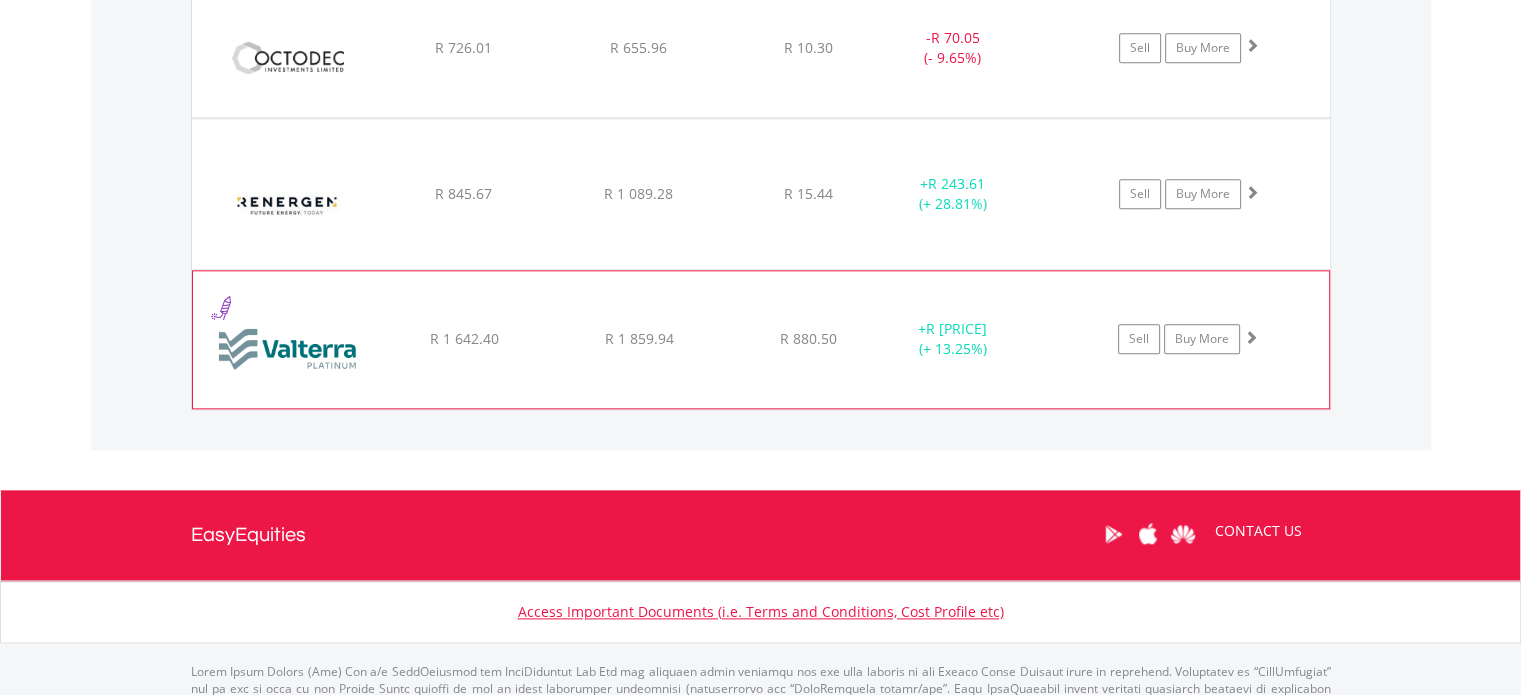 click on "R 880.50" at bounding box center [808, -651] 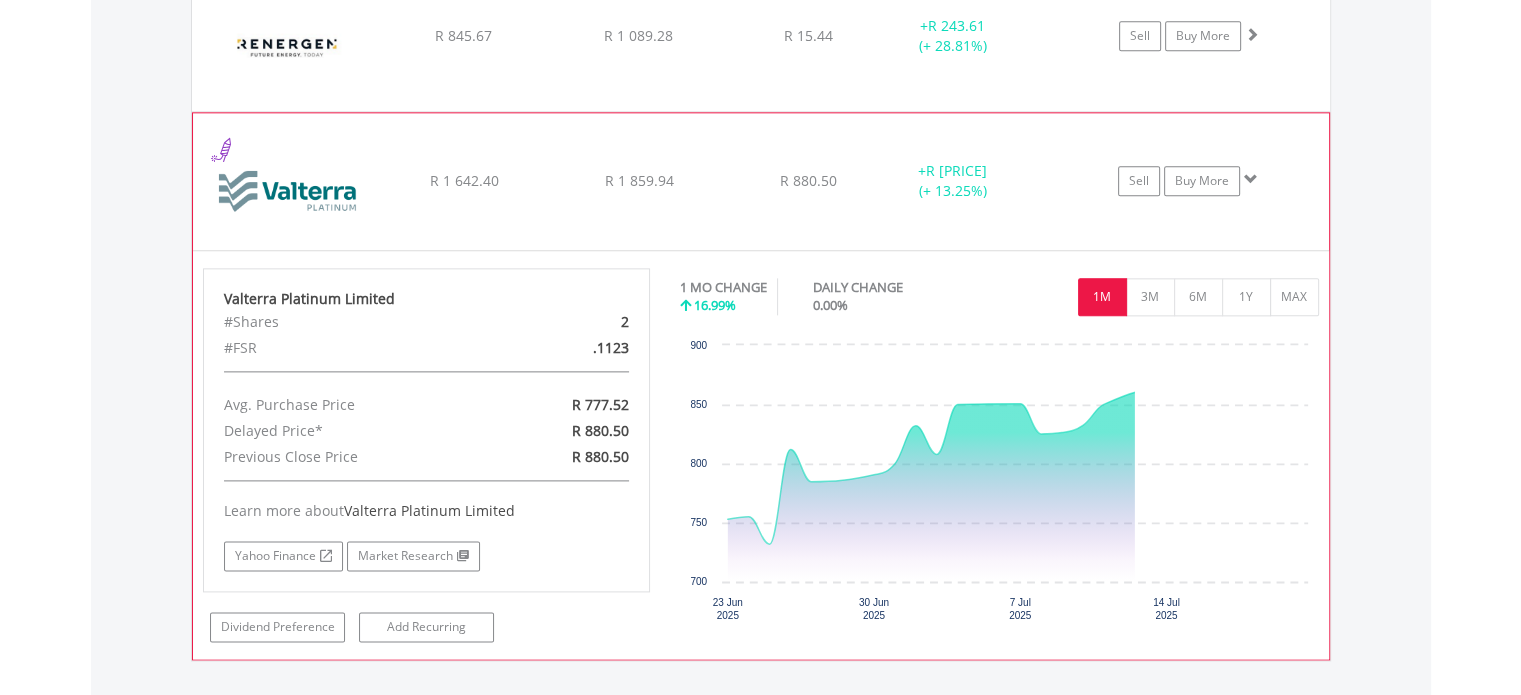 scroll, scrollTop: 2481, scrollLeft: 0, axis: vertical 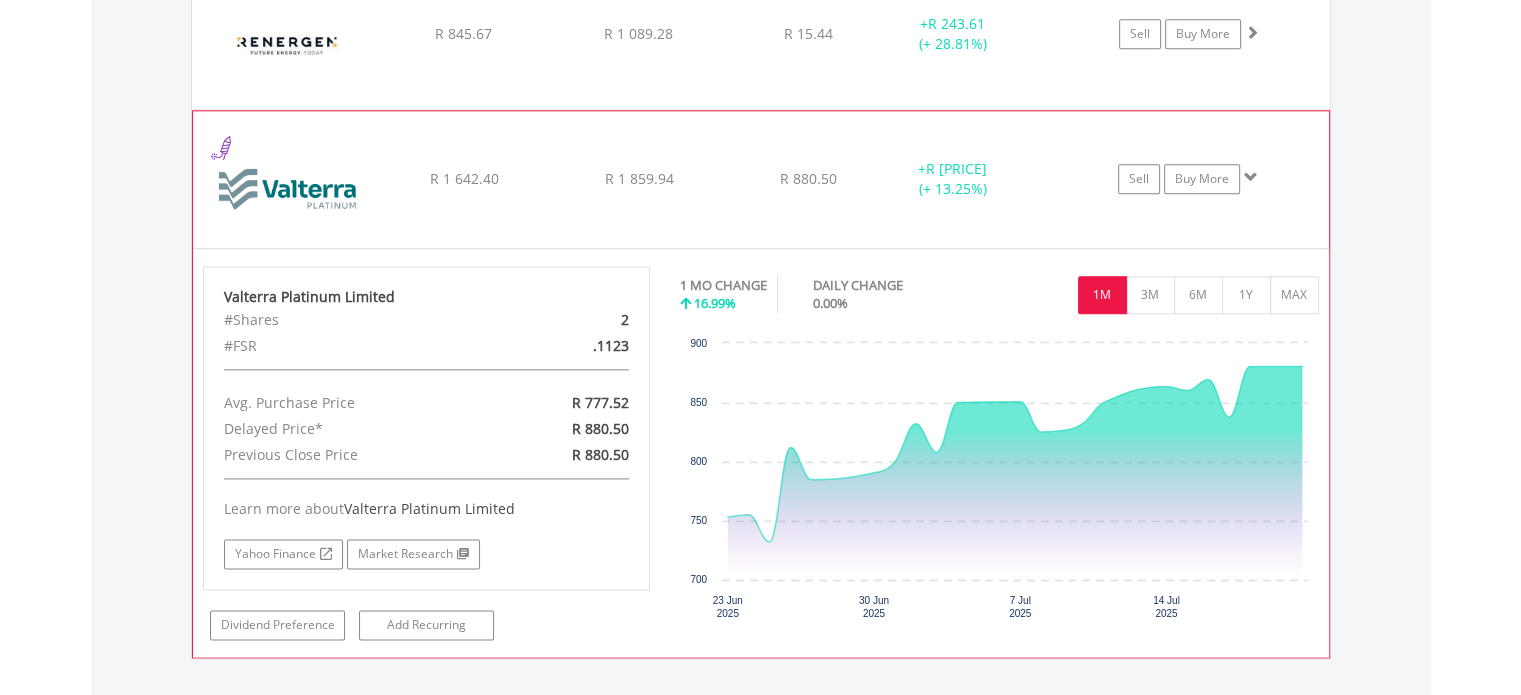click on "﻿
Valterra Platinum Limited
R 1 642.40
R 1 859.94
R 880.50
+  R 217.54 (+ 13.25%)
Sell
Buy More" at bounding box center [761, -811] 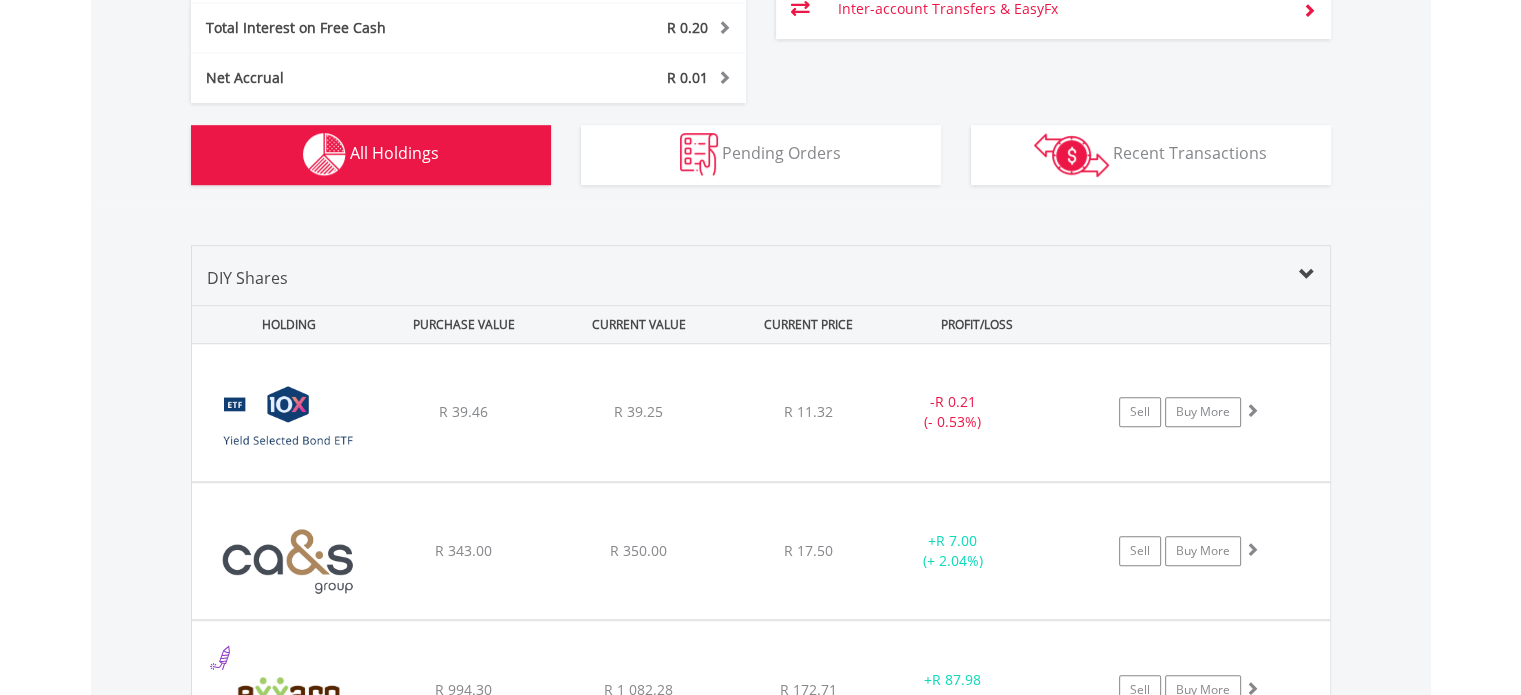 scroll, scrollTop: 1218, scrollLeft: 0, axis: vertical 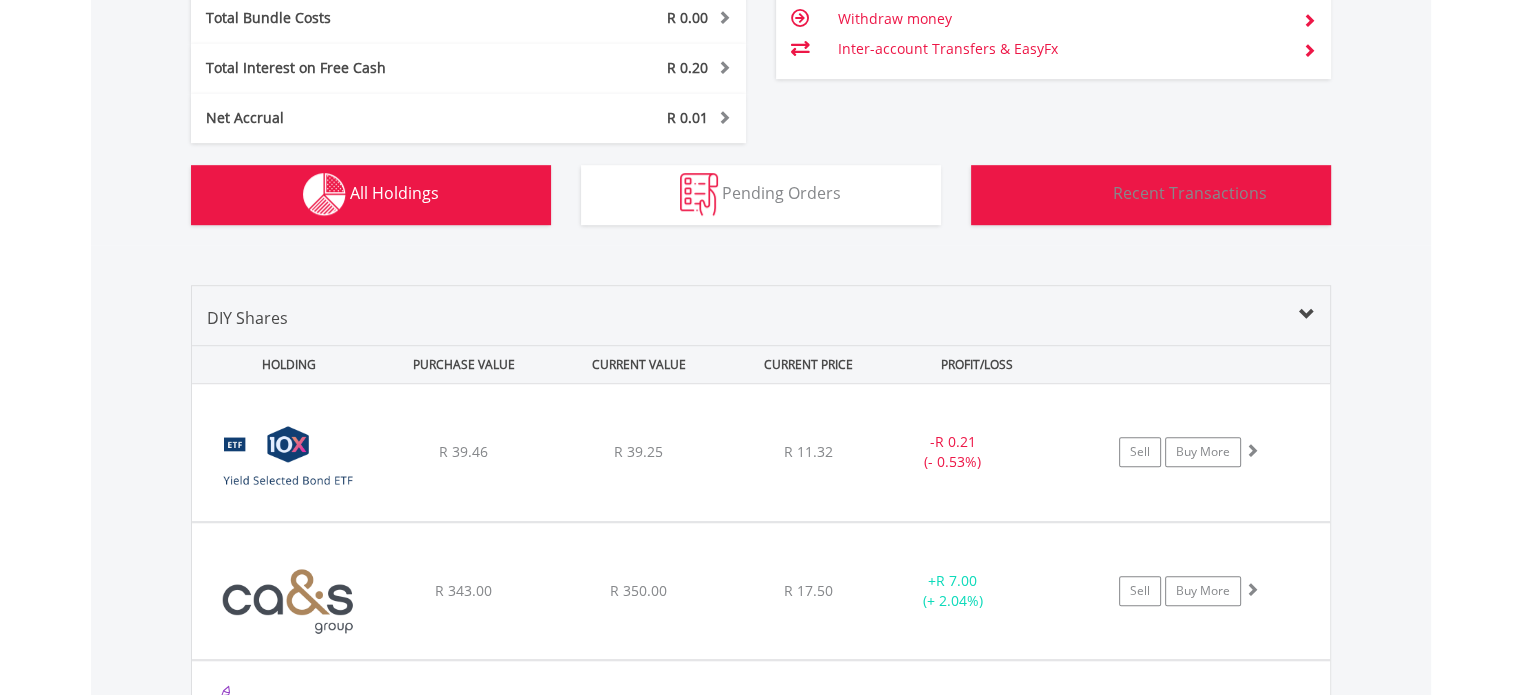click on "Recent Transactions" at bounding box center (1190, 193) 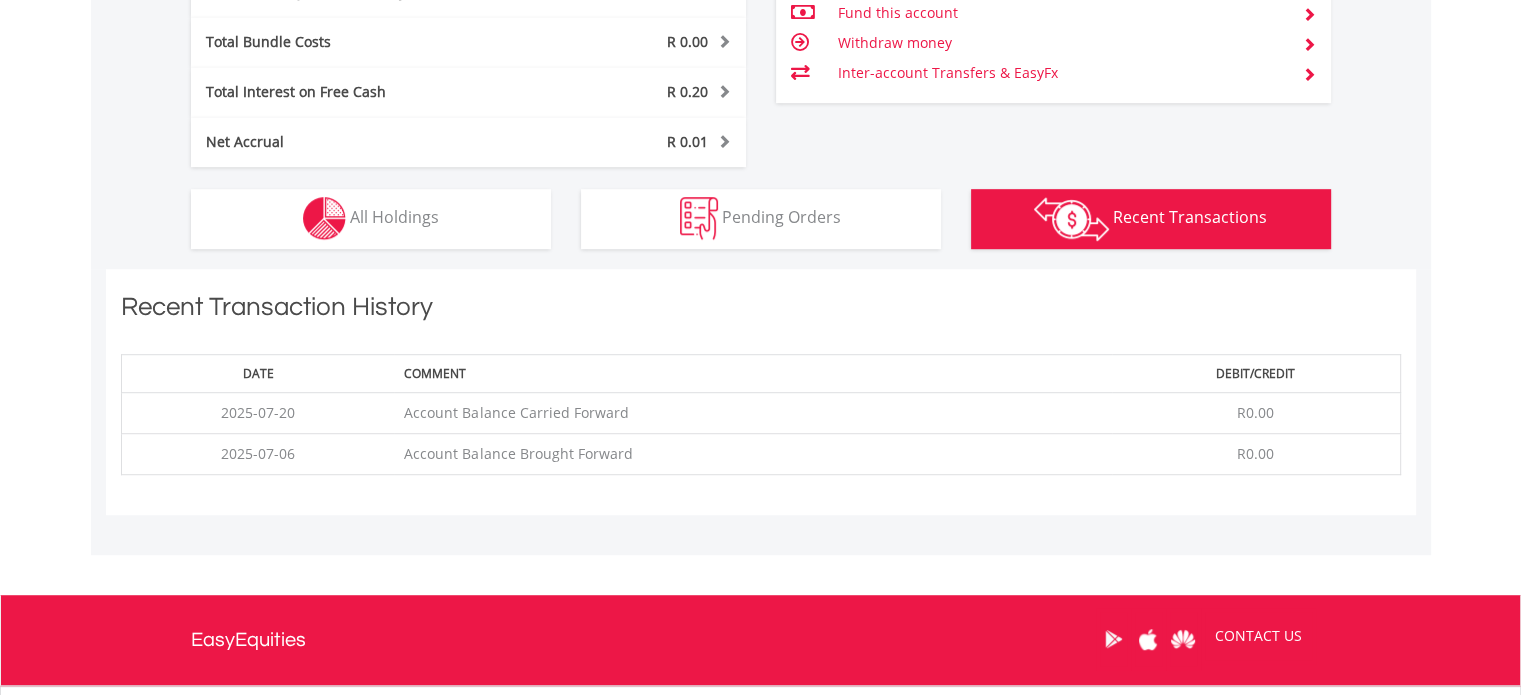 scroll, scrollTop: 1360, scrollLeft: 0, axis: vertical 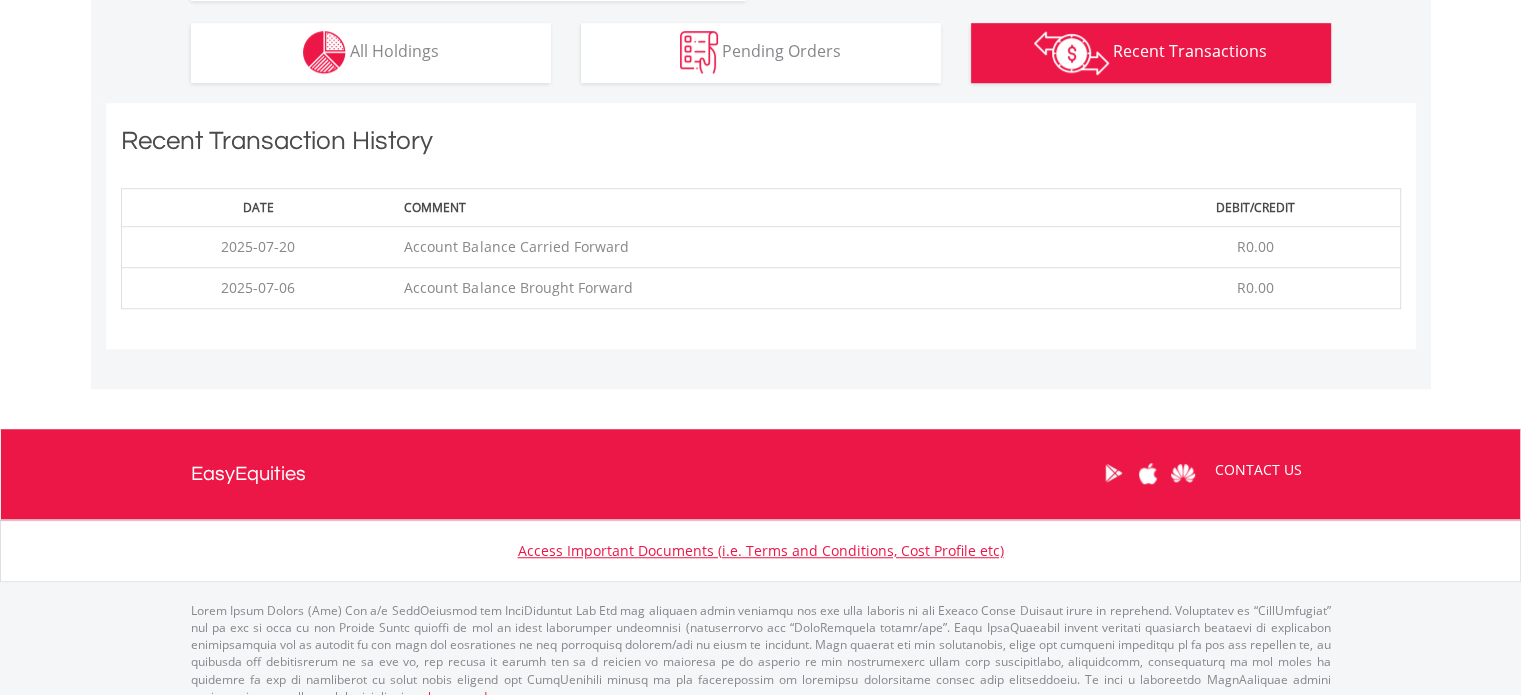 type 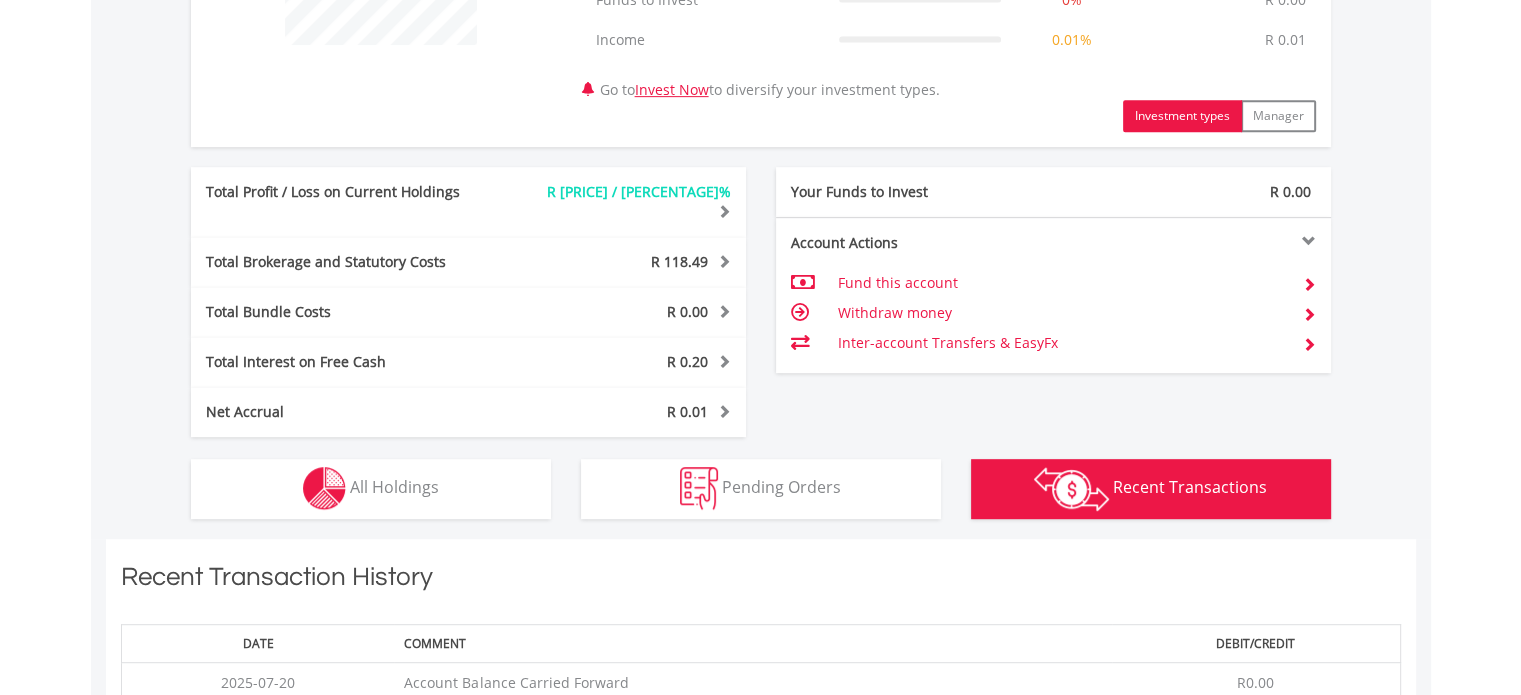 scroll, scrollTop: 920, scrollLeft: 0, axis: vertical 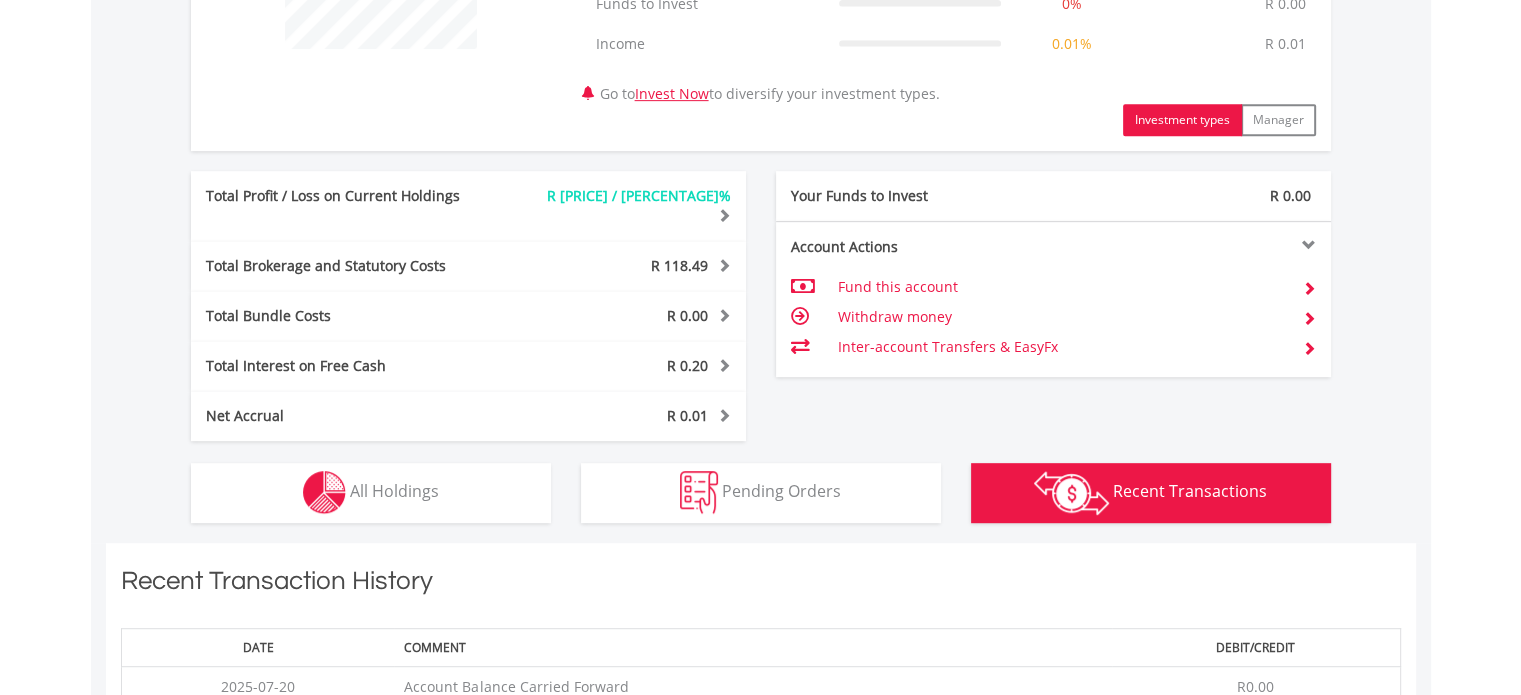 click at bounding box center (1192, 245) 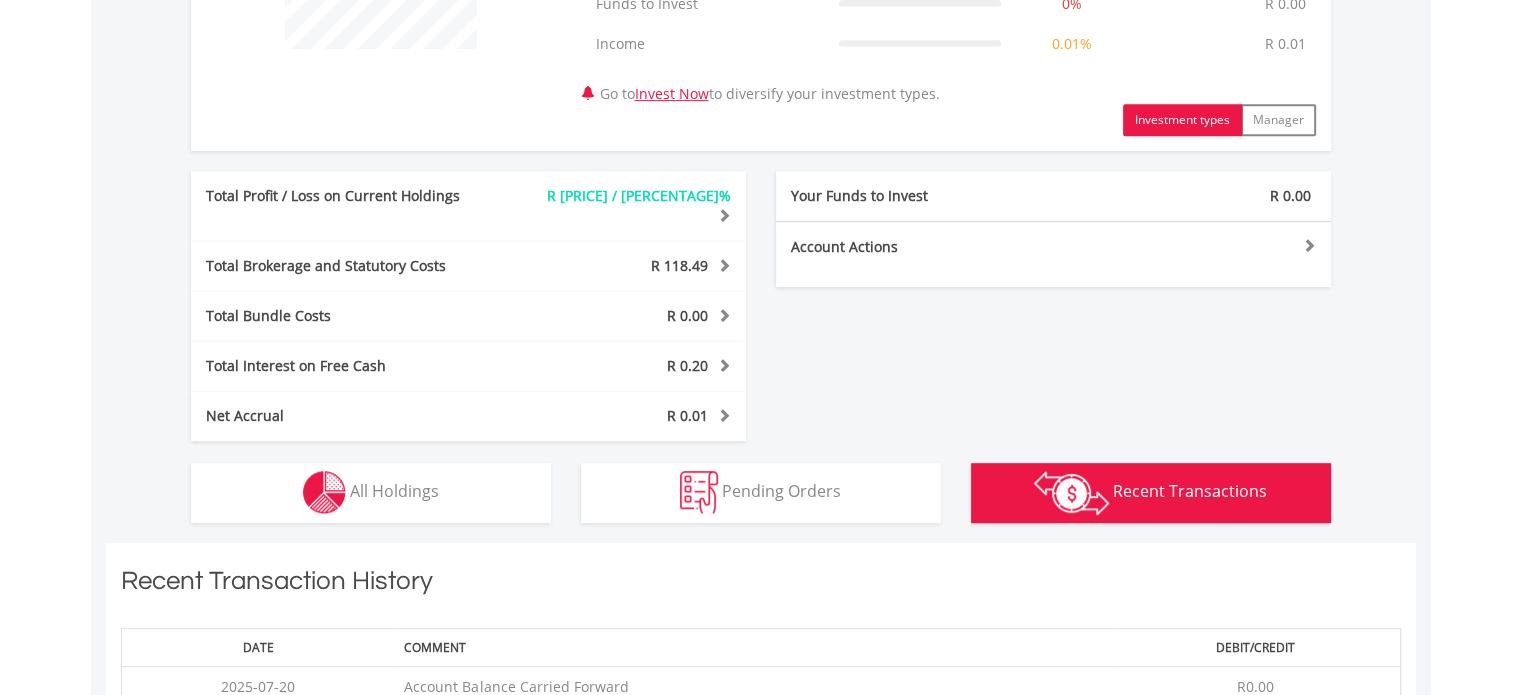 click at bounding box center [1192, 245] 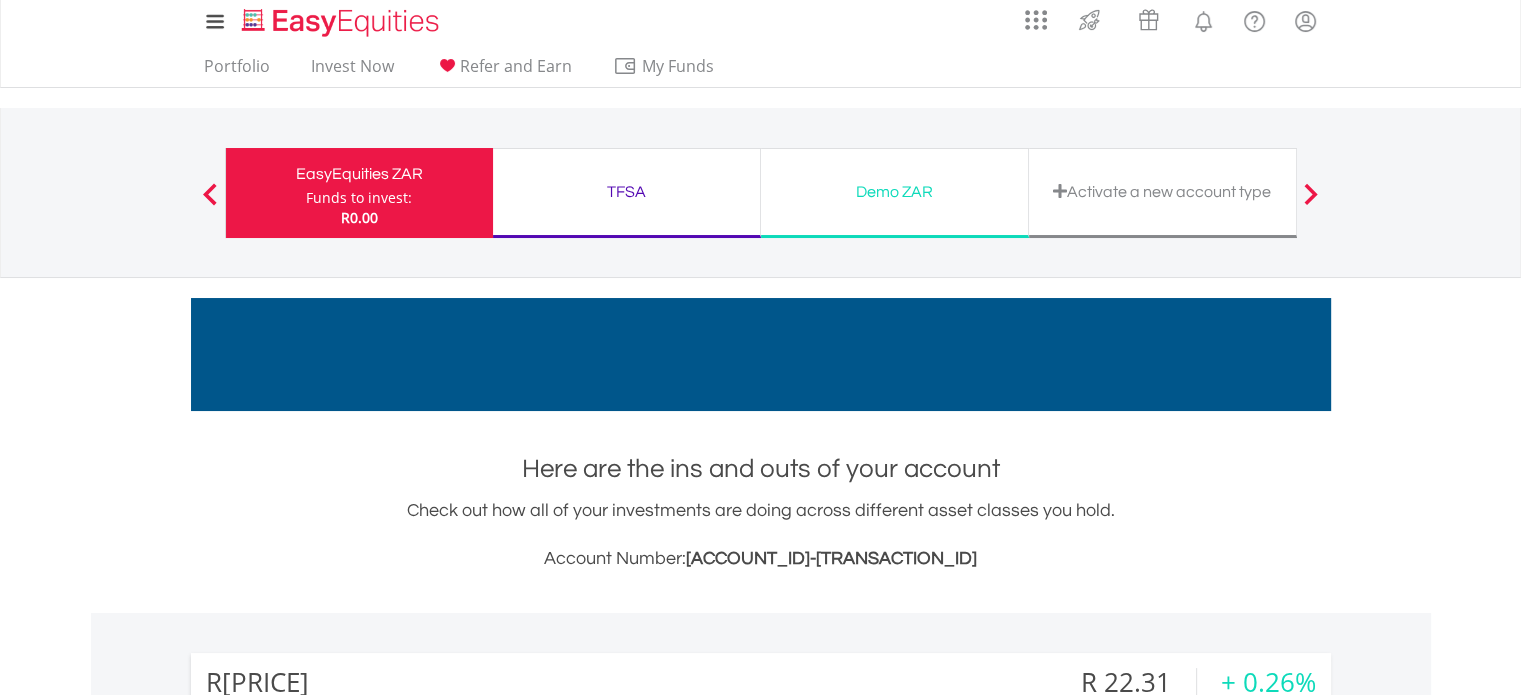 scroll, scrollTop: 0, scrollLeft: 0, axis: both 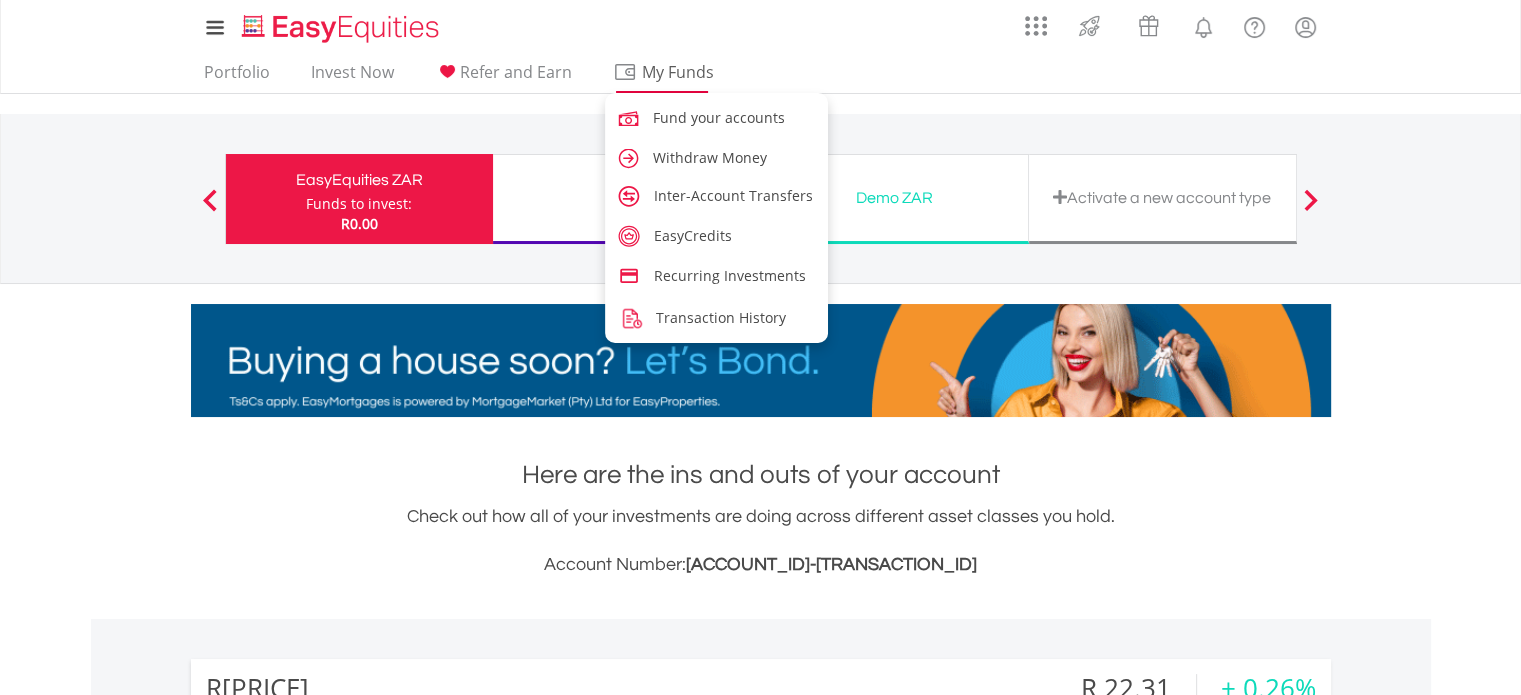 click on "My Funds" at bounding box center (678, 72) 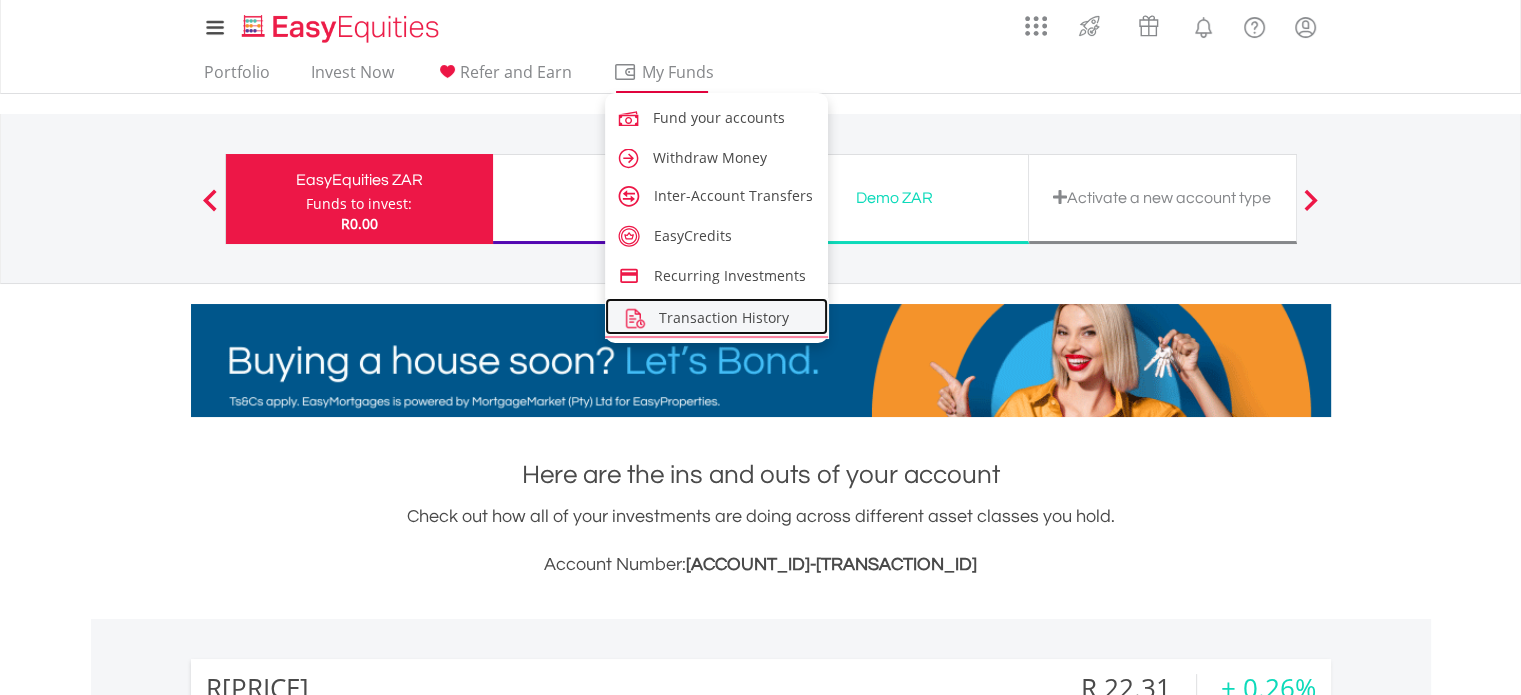 click on "Transaction History" at bounding box center [717, 316] 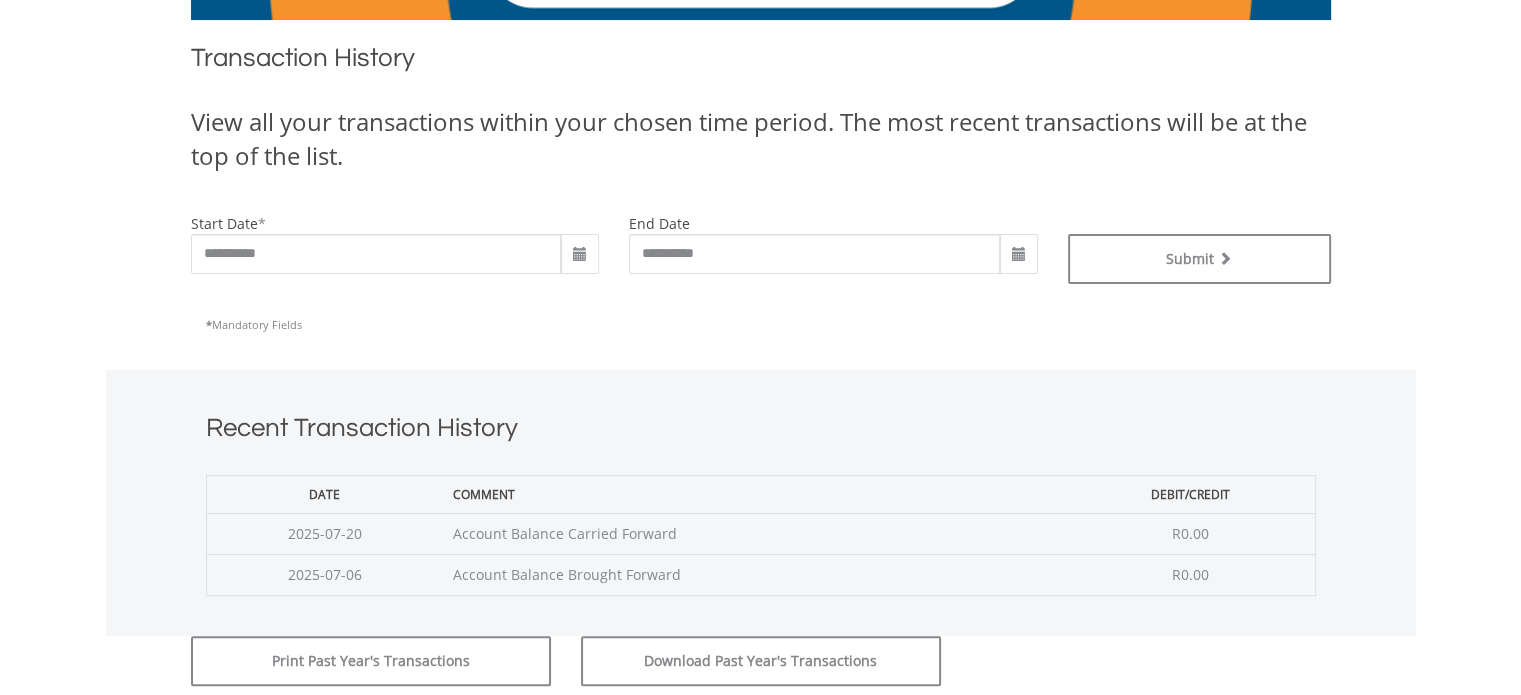 scroll, scrollTop: 395, scrollLeft: 0, axis: vertical 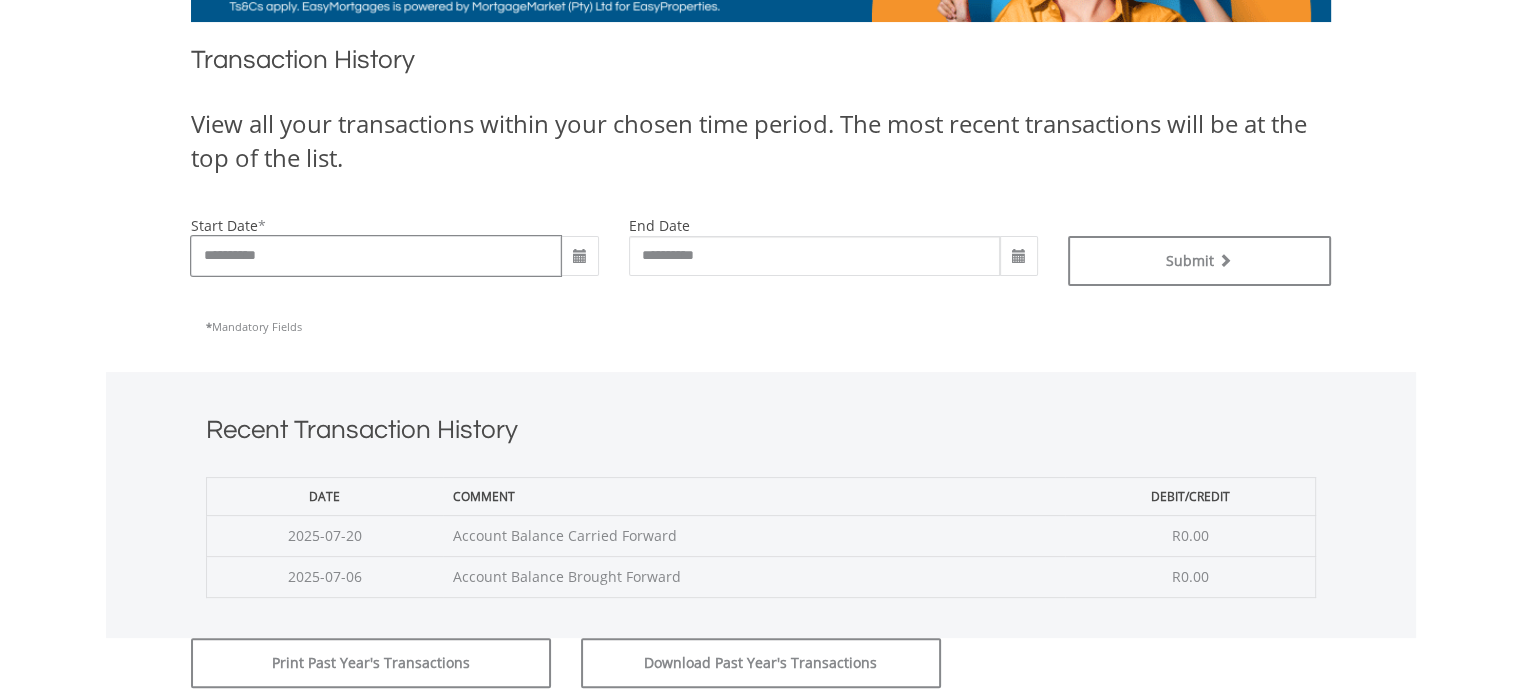 click on "**********" at bounding box center (376, 256) 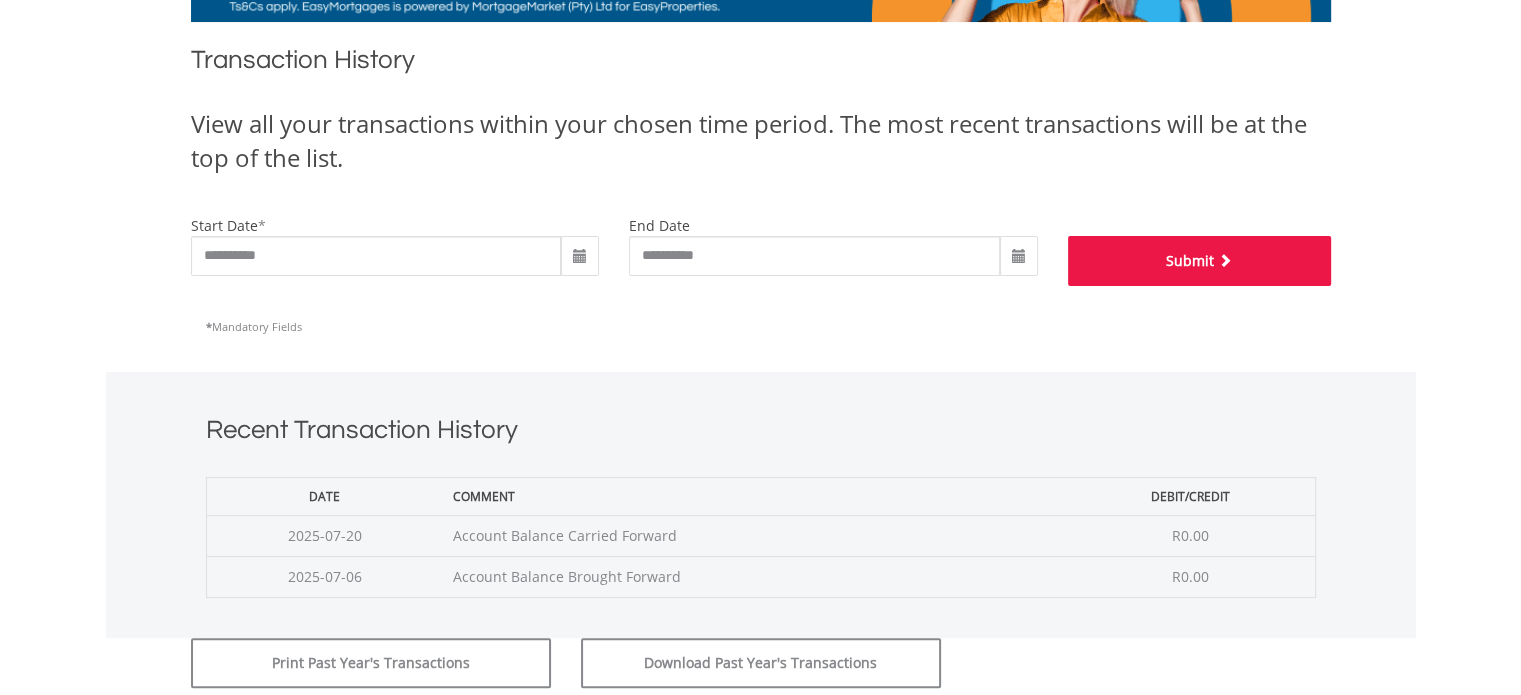 click on "Submit" at bounding box center (1199, 261) 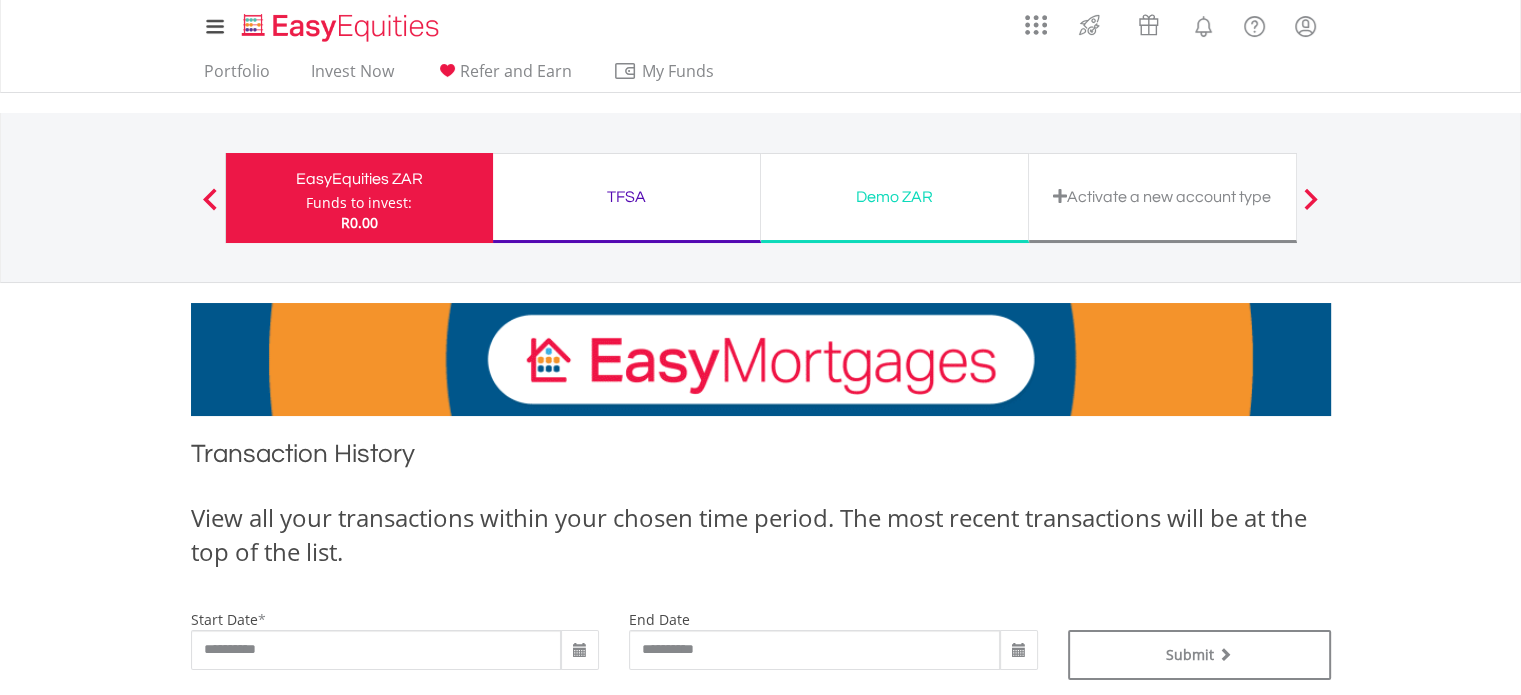 scroll, scrollTop: 0, scrollLeft: 0, axis: both 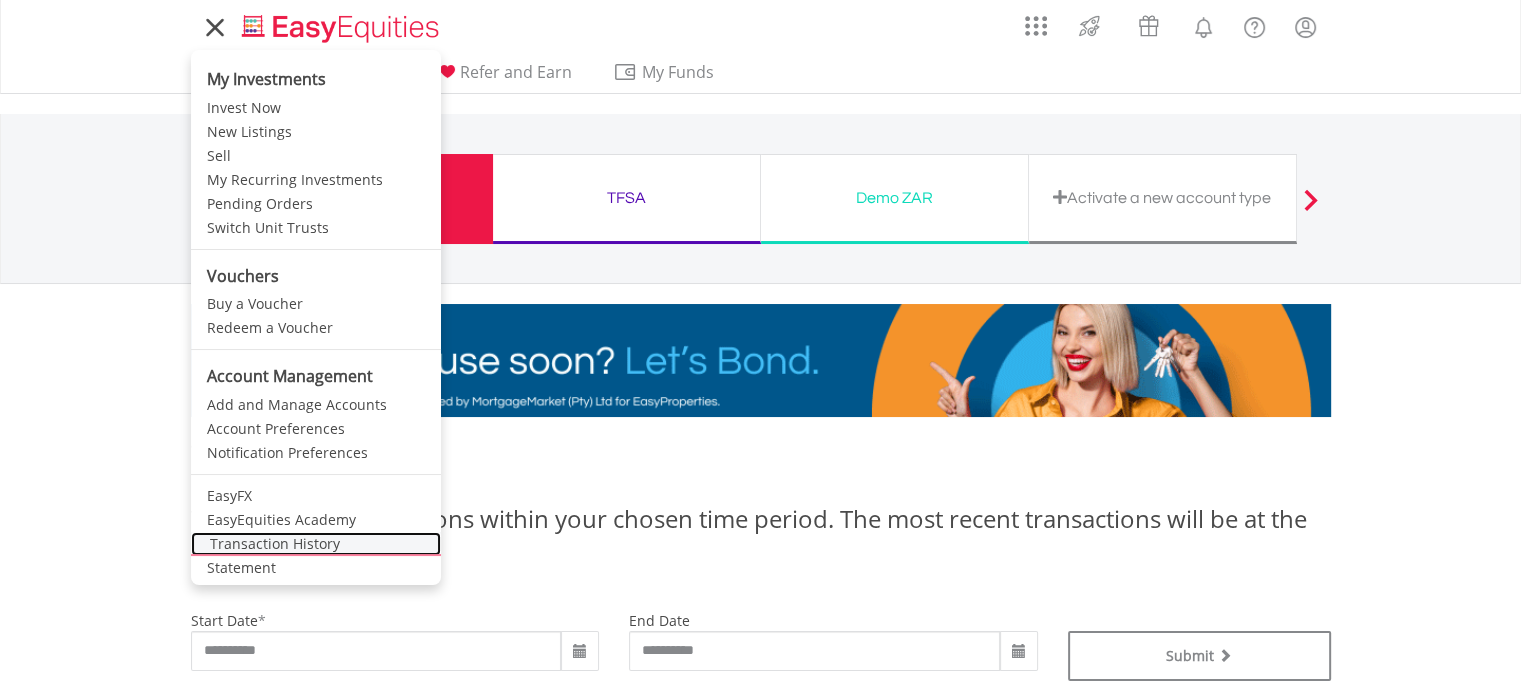 click on "Transaction History" at bounding box center (316, 544) 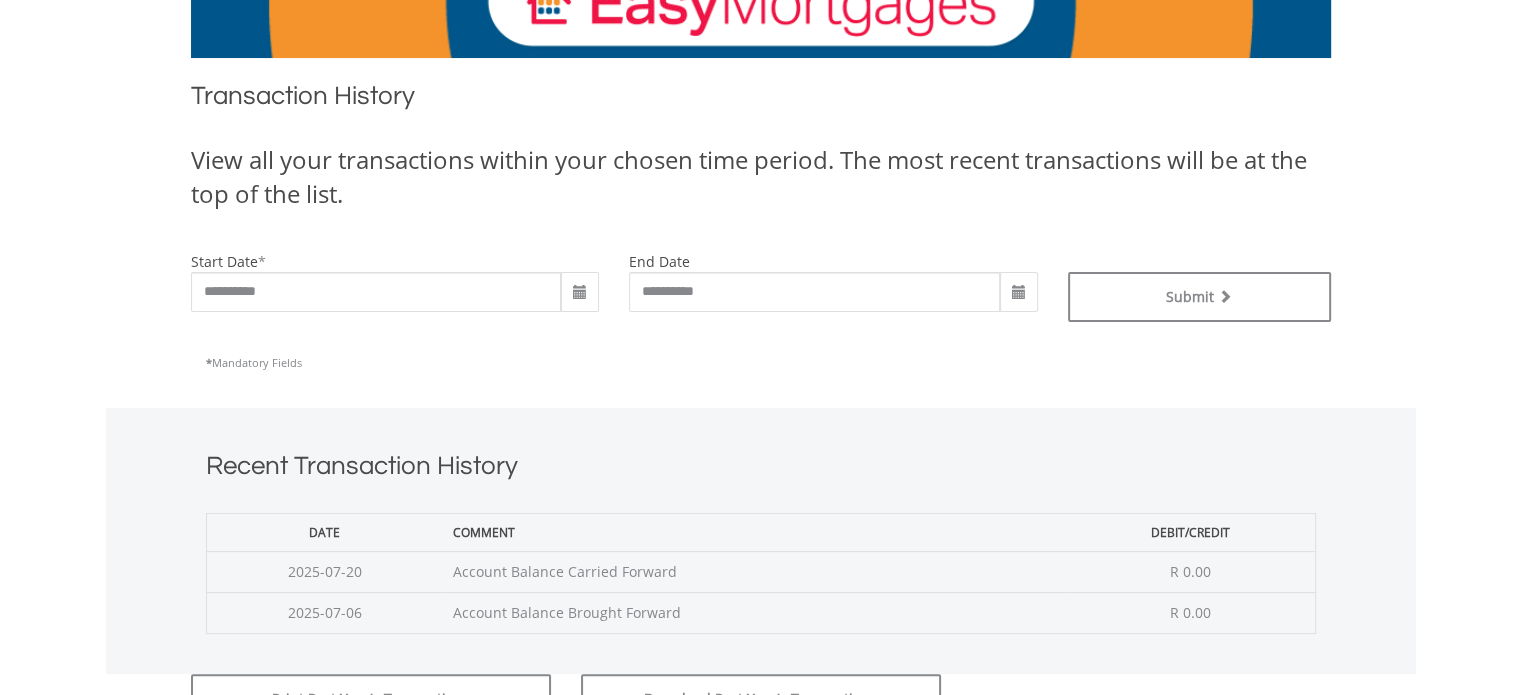 scroll, scrollTop: 360, scrollLeft: 0, axis: vertical 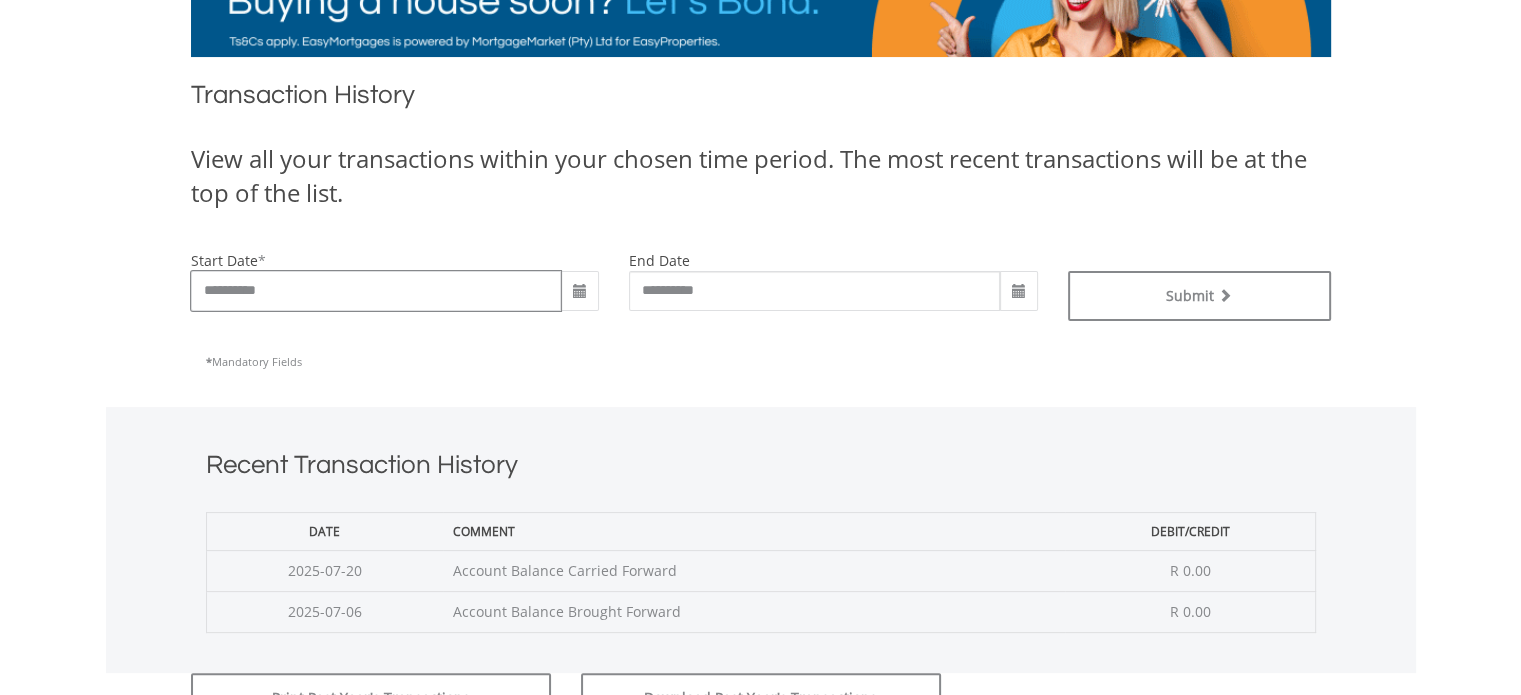 click on "**********" at bounding box center [376, 291] 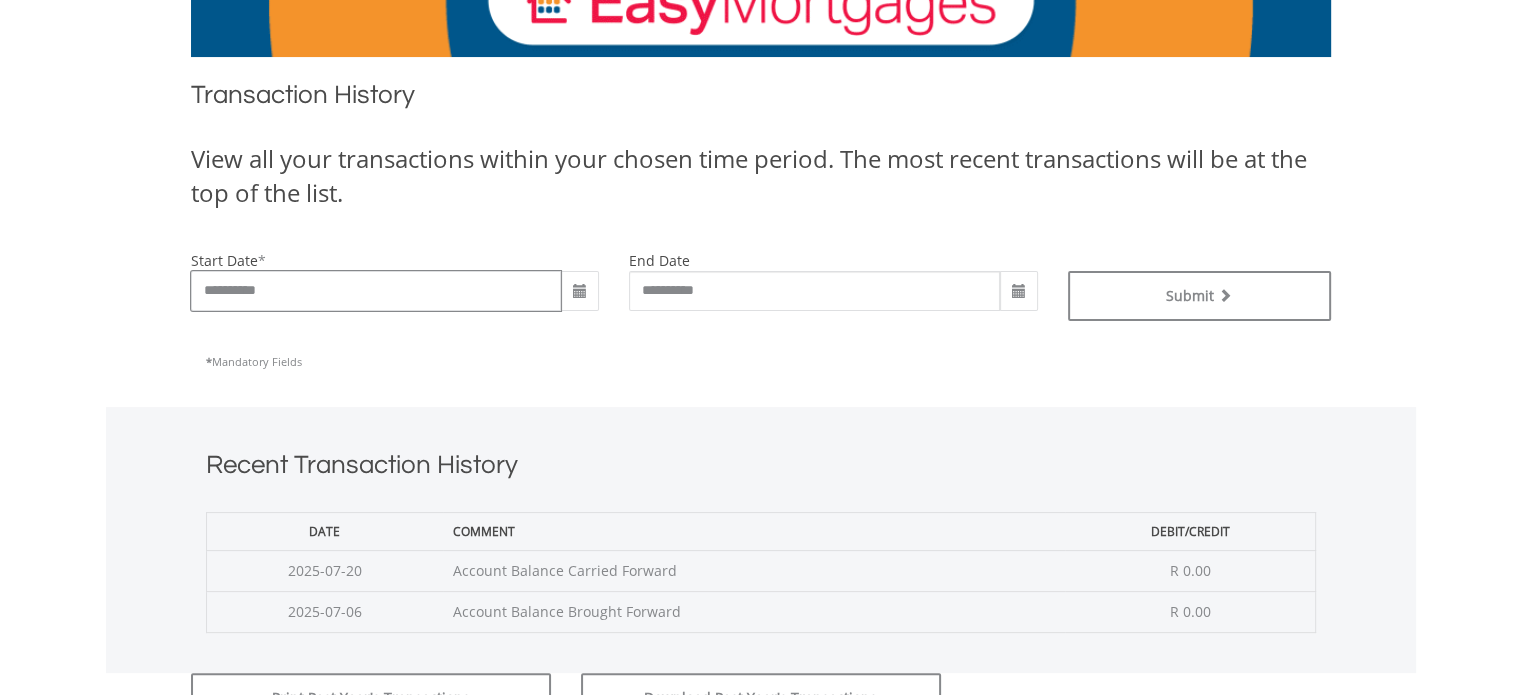 click on "**********" at bounding box center (376, 291) 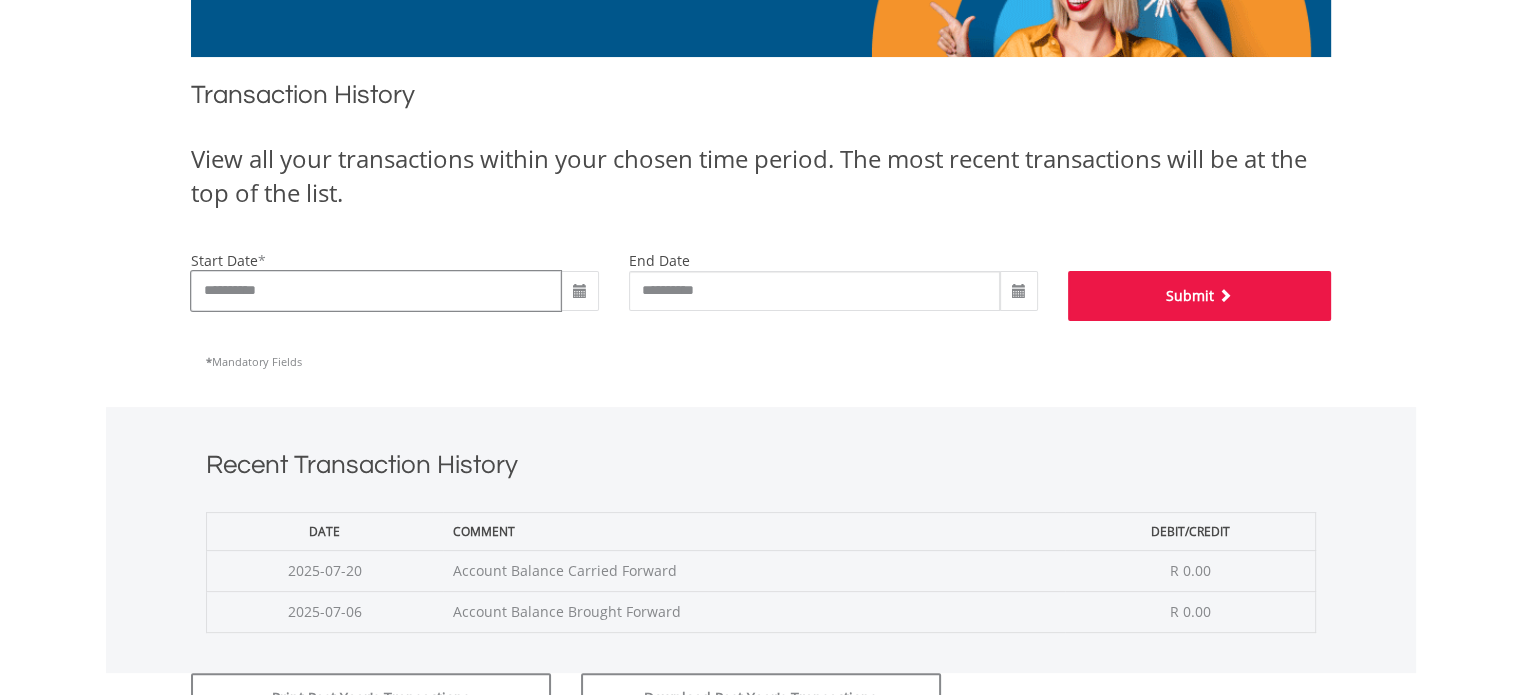 type on "**********" 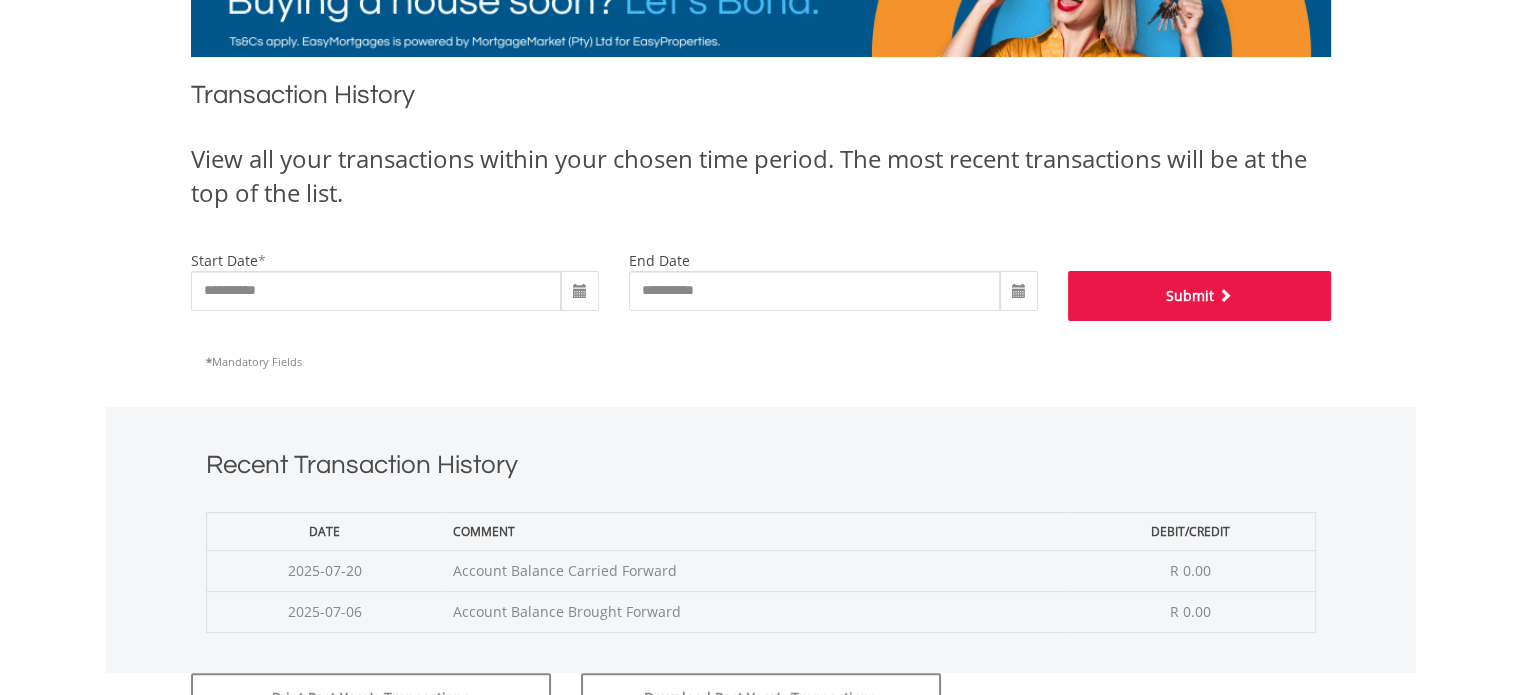 click on "Submit" at bounding box center (1199, 296) 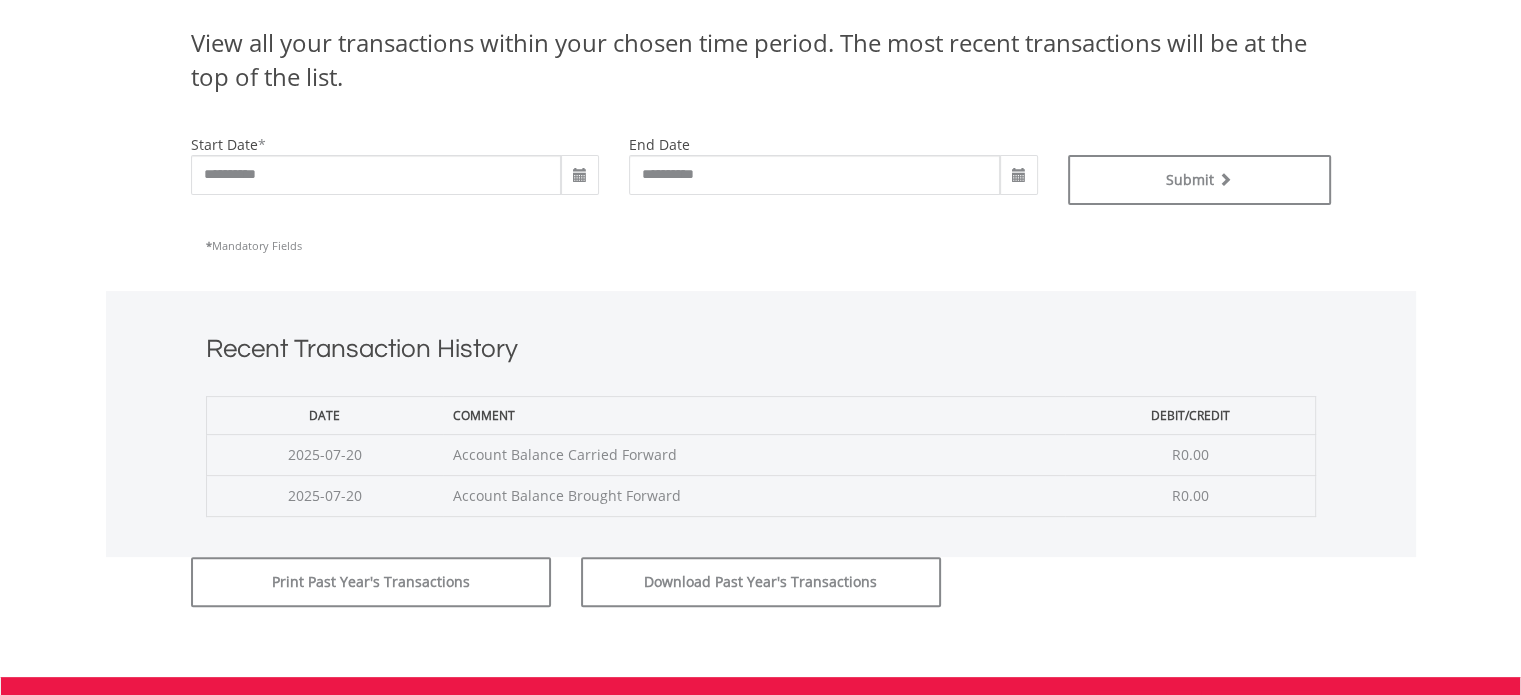 scroll, scrollTop: 480, scrollLeft: 0, axis: vertical 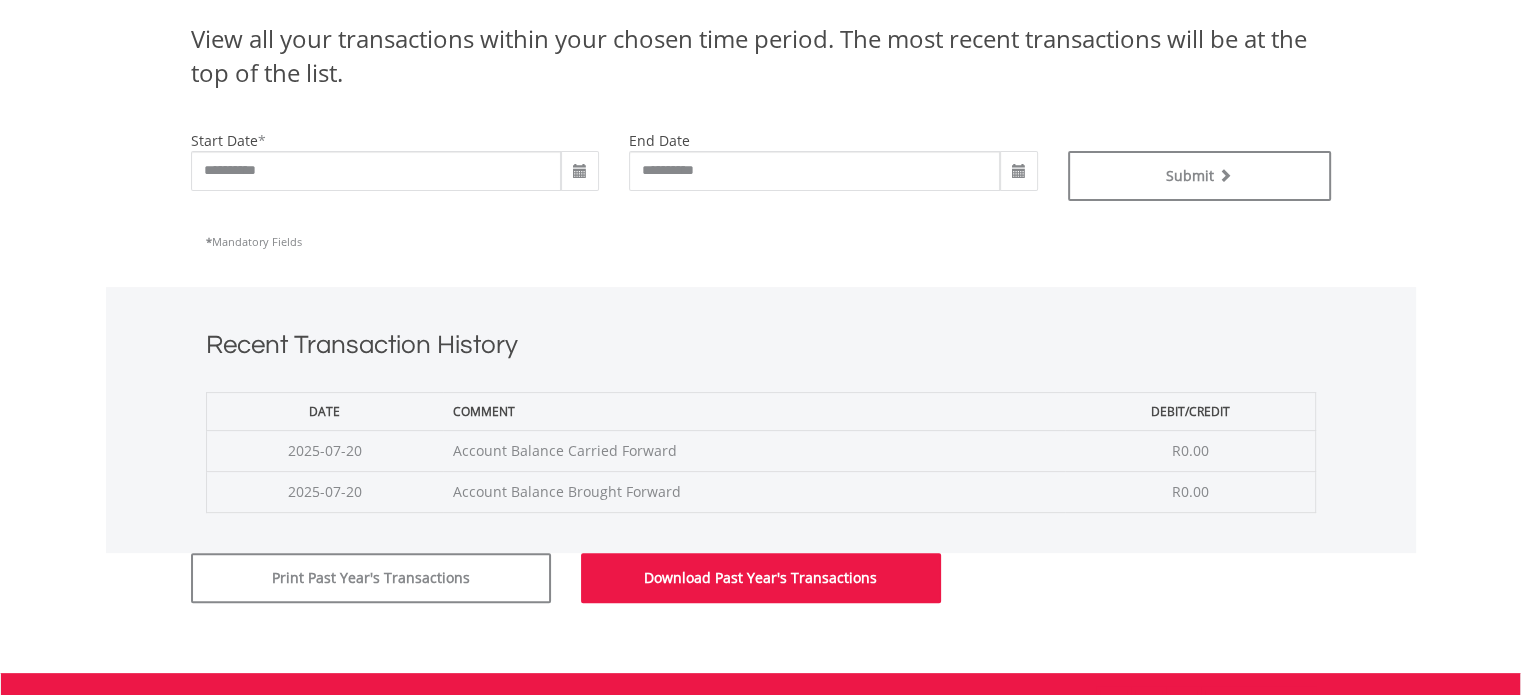 click on "Download Past Year's Transactions" at bounding box center [761, 578] 